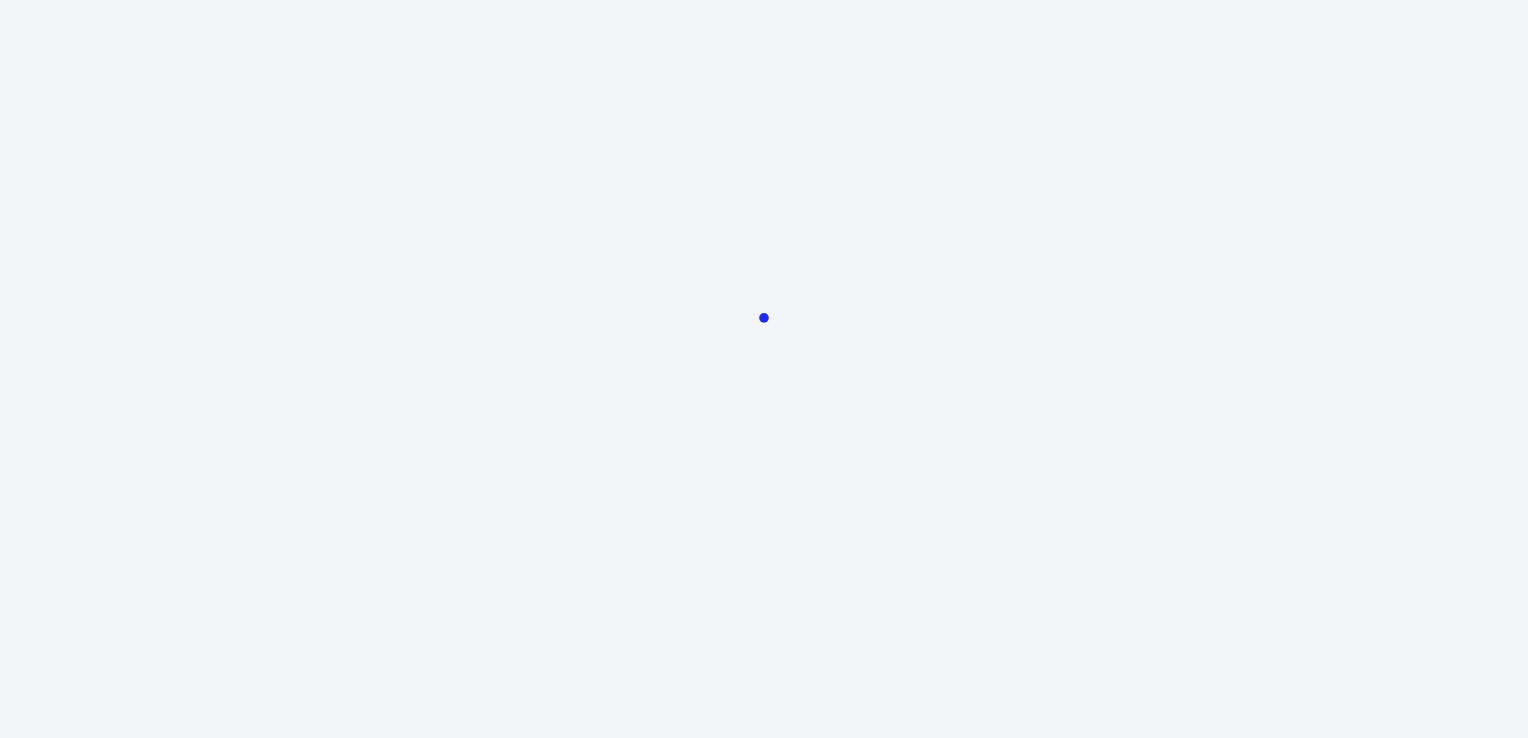 scroll, scrollTop: 0, scrollLeft: 0, axis: both 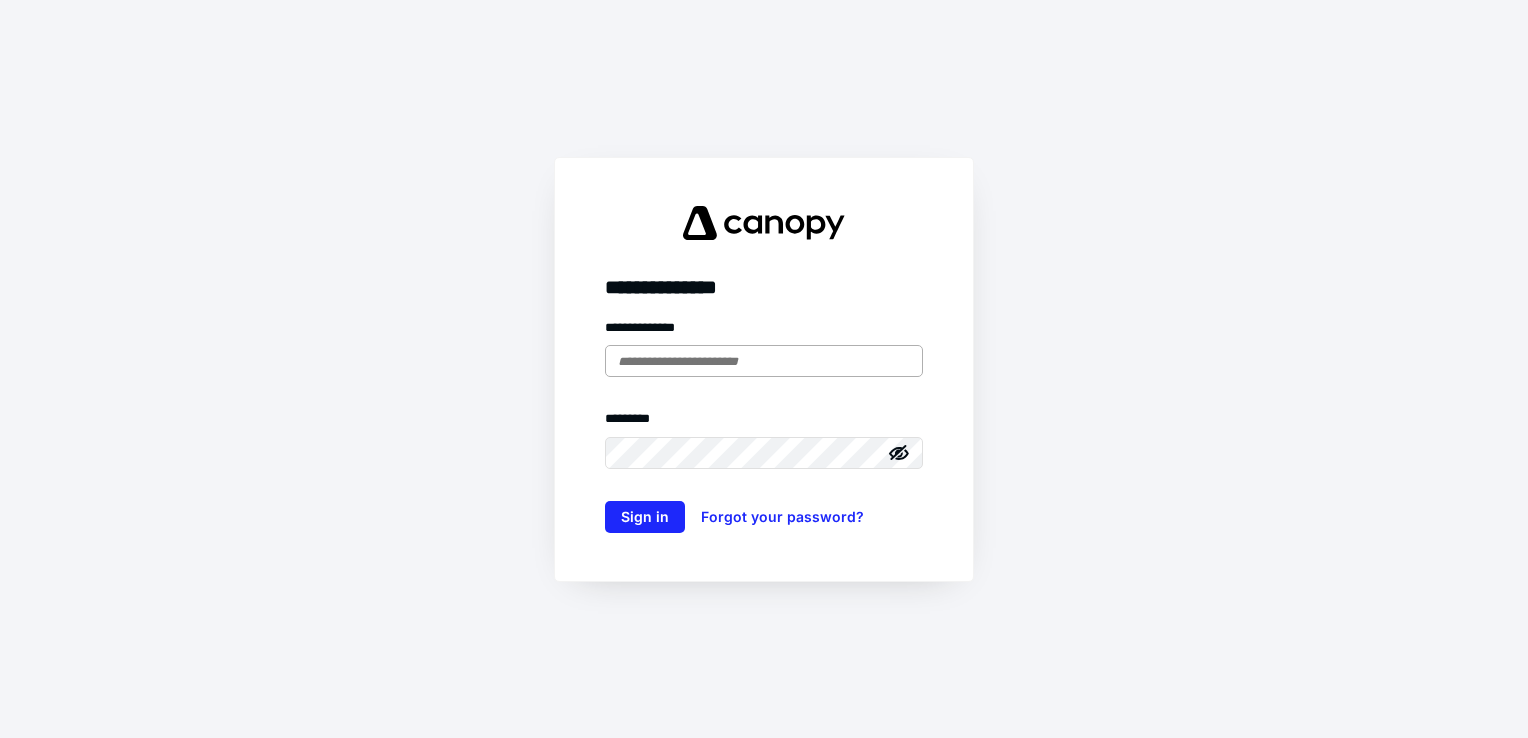 click at bounding box center (764, 361) 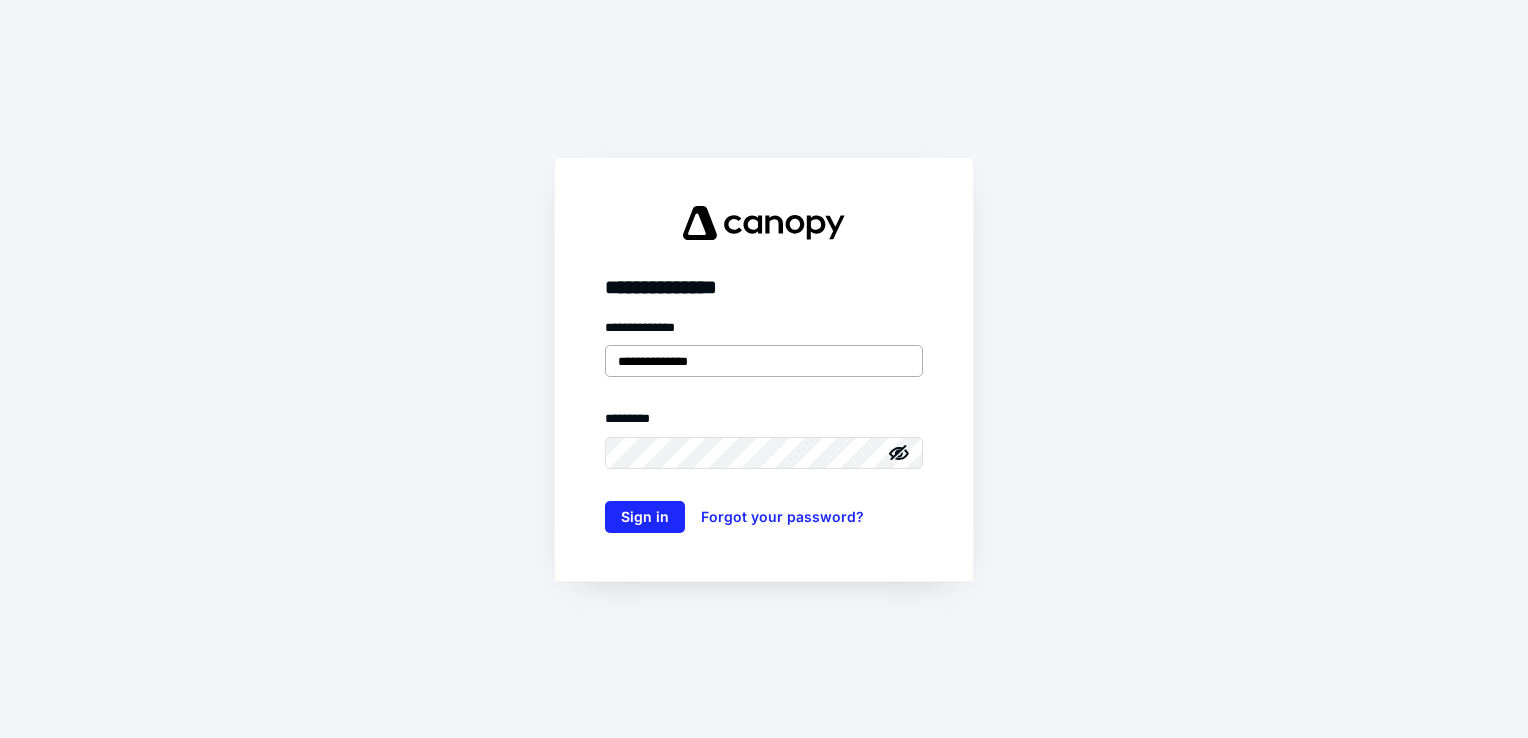 type on "**********" 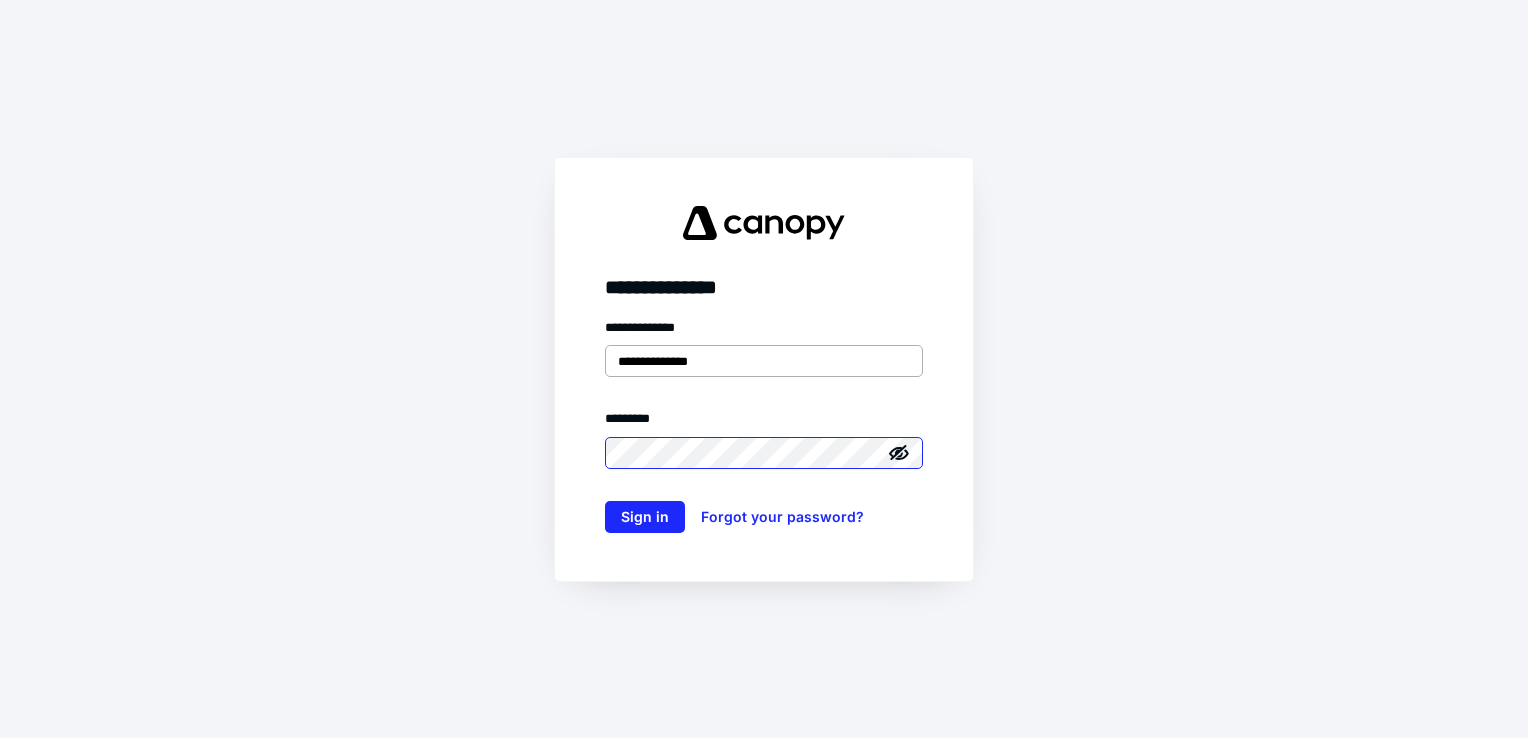 click on "Sign in" at bounding box center (645, 517) 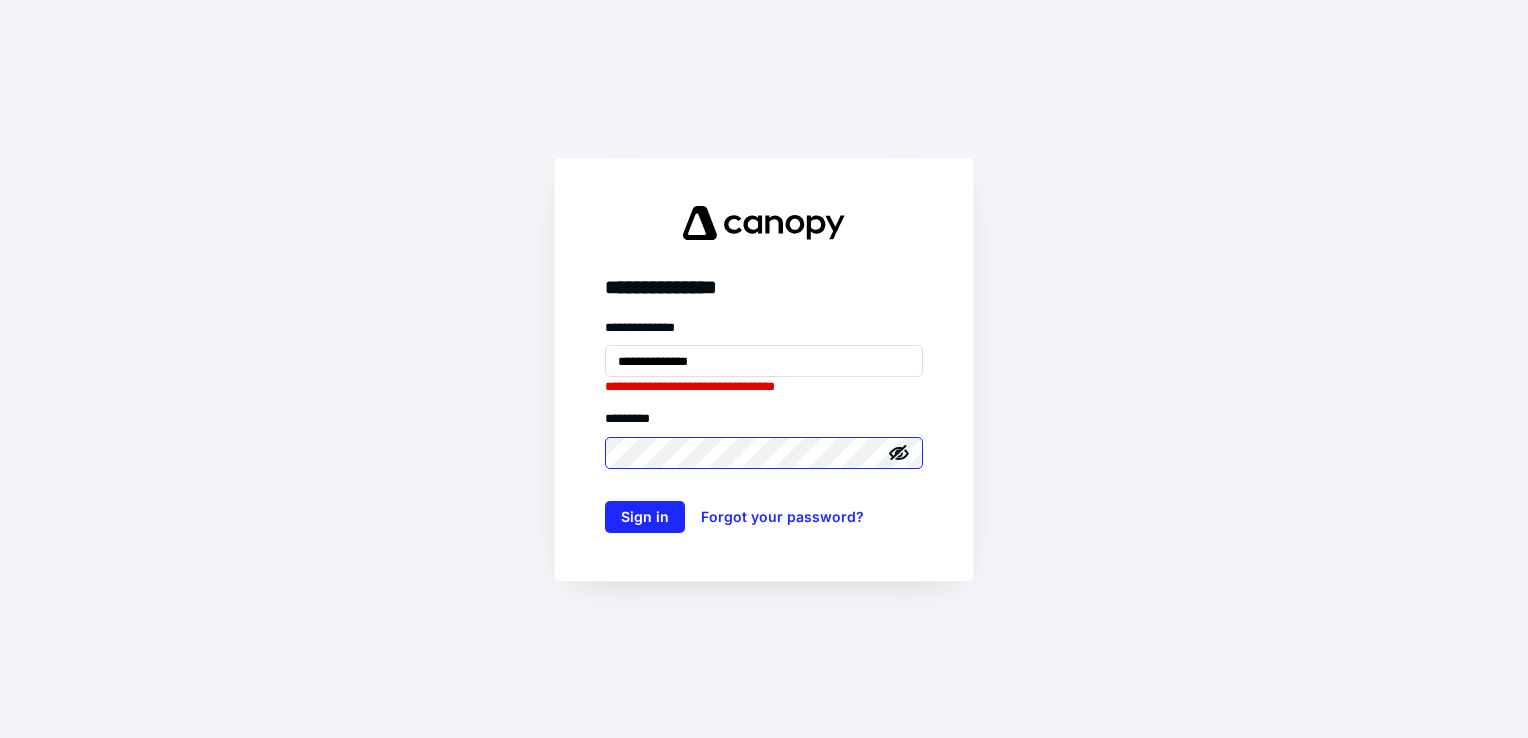 click on "Sign in" at bounding box center [645, 517] 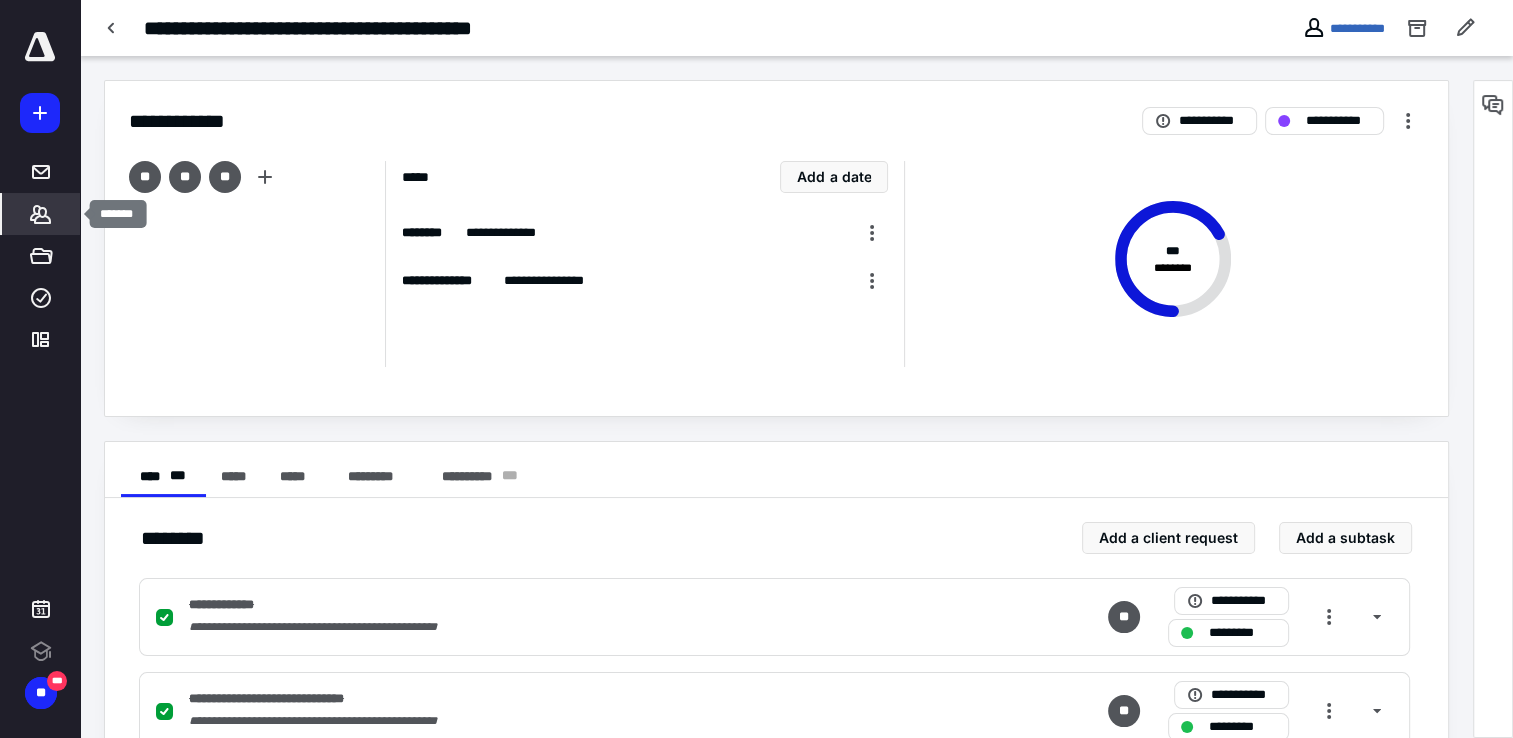 click on "*******" at bounding box center [41, 214] 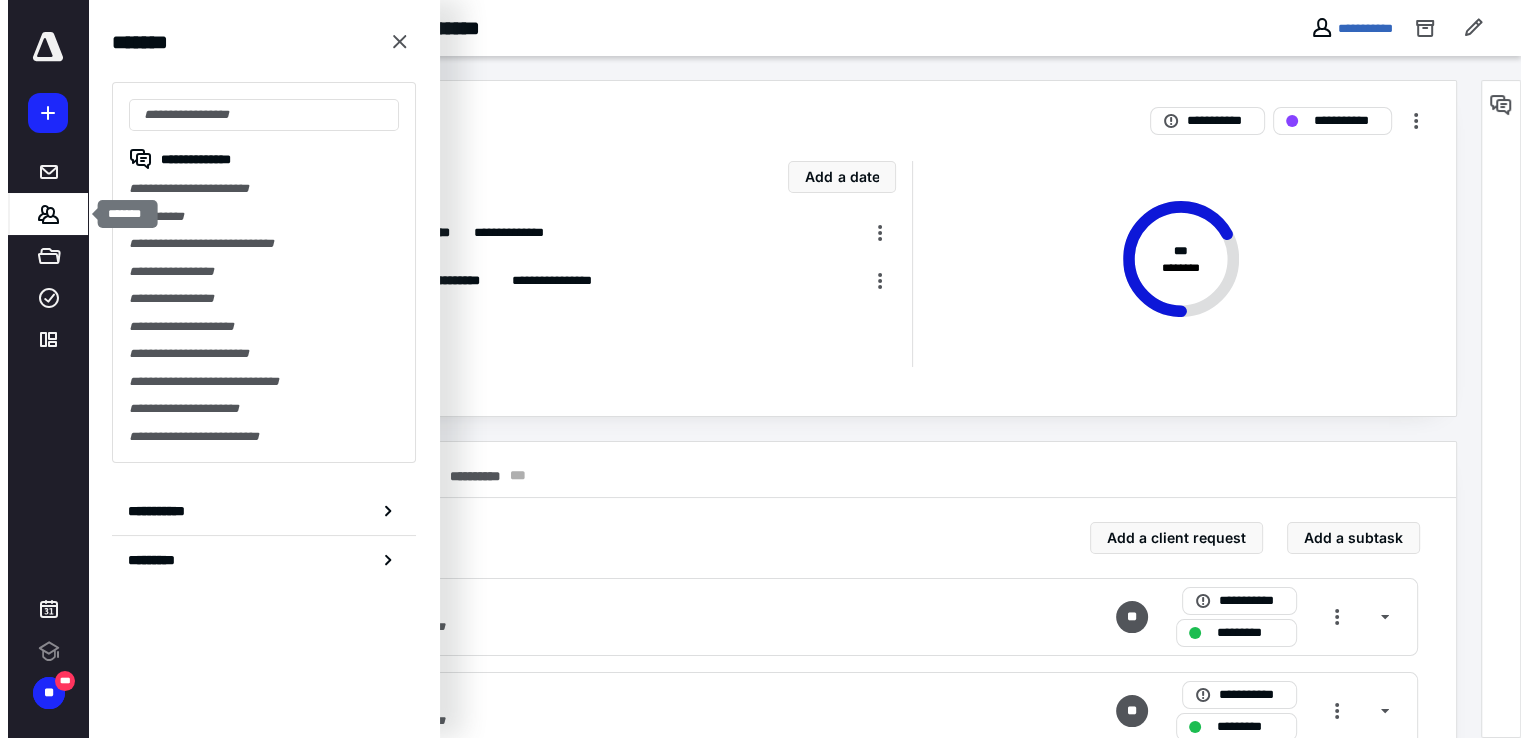 scroll, scrollTop: 0, scrollLeft: 0, axis: both 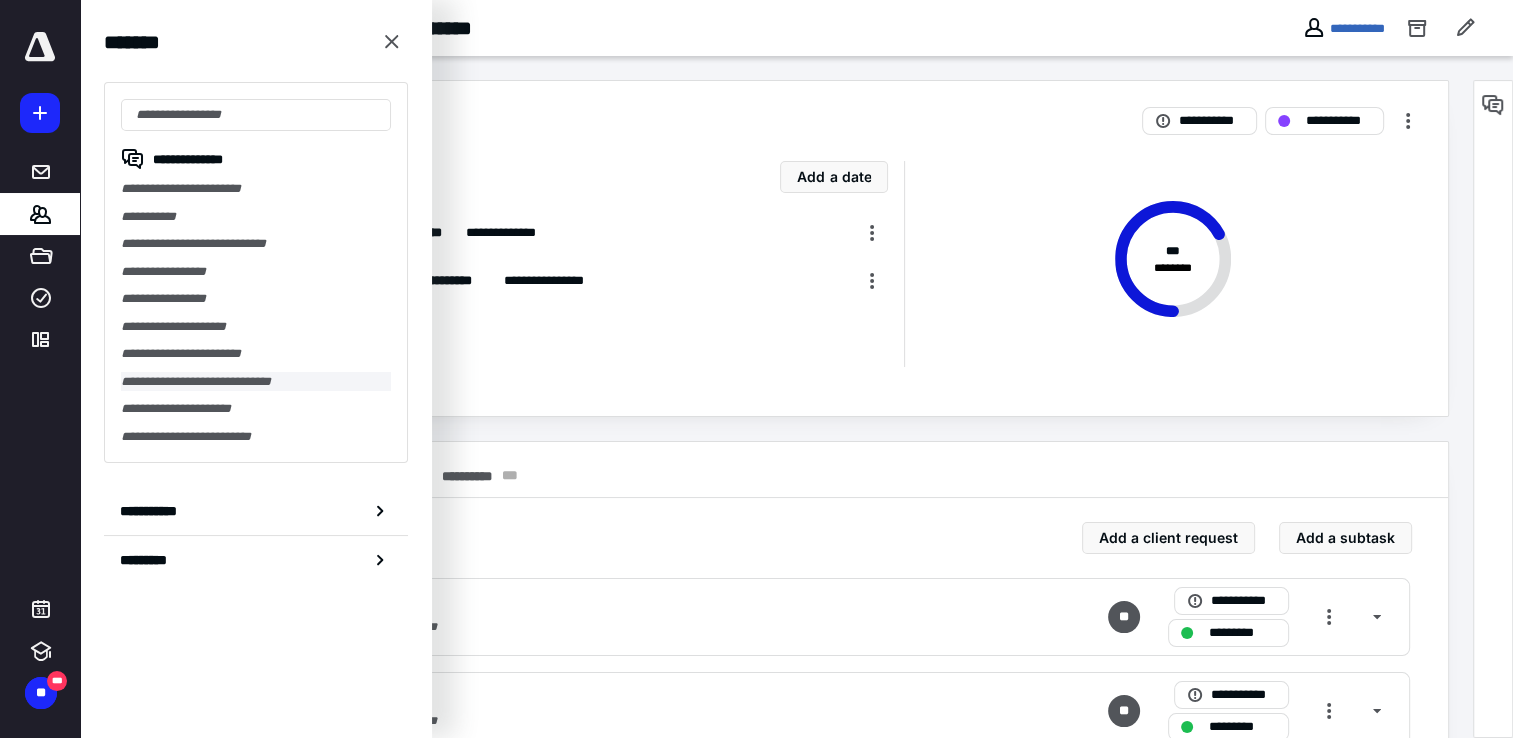 click on "**********" at bounding box center [256, 382] 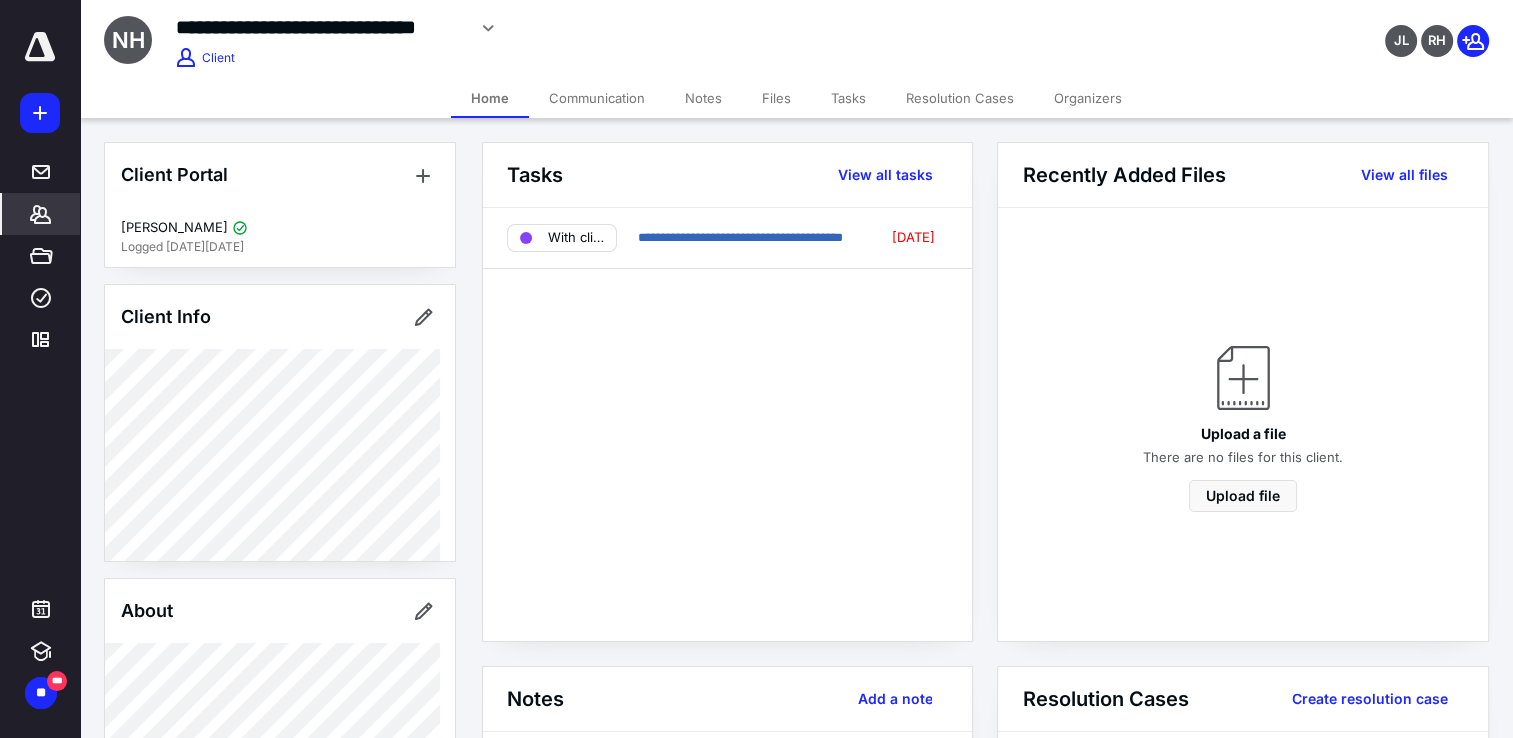 click on "Files" at bounding box center [776, 98] 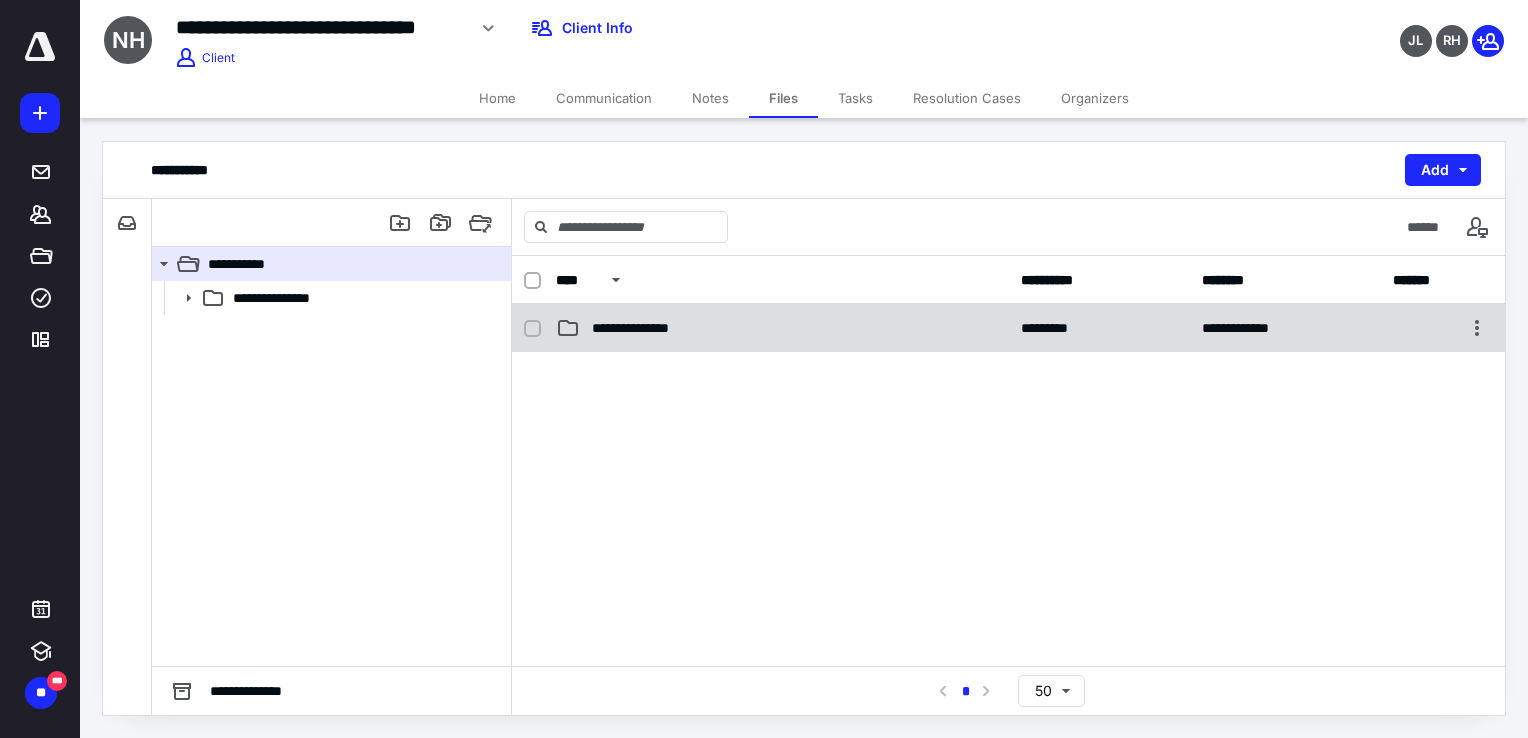 click on "**********" at bounding box center (644, 328) 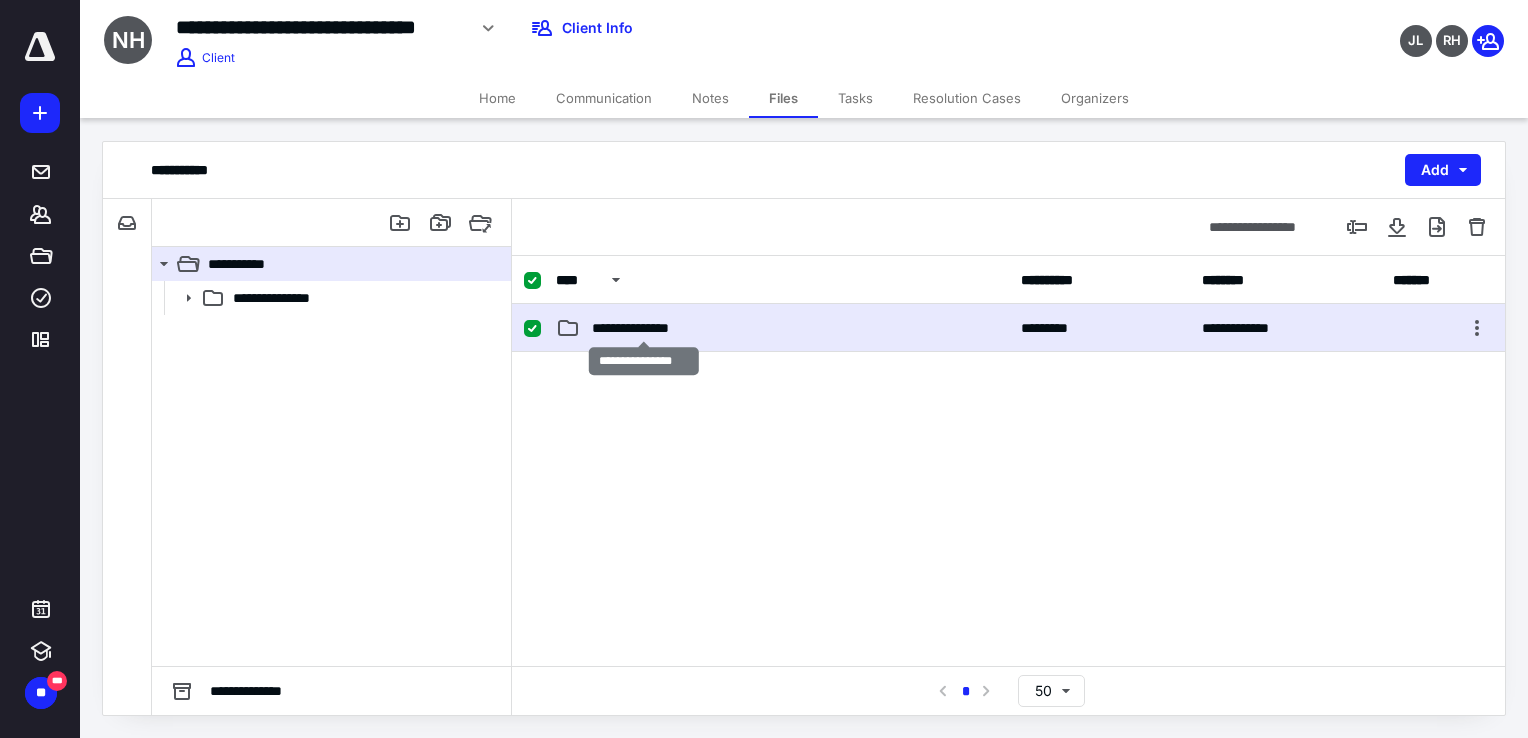 click on "**********" at bounding box center [644, 328] 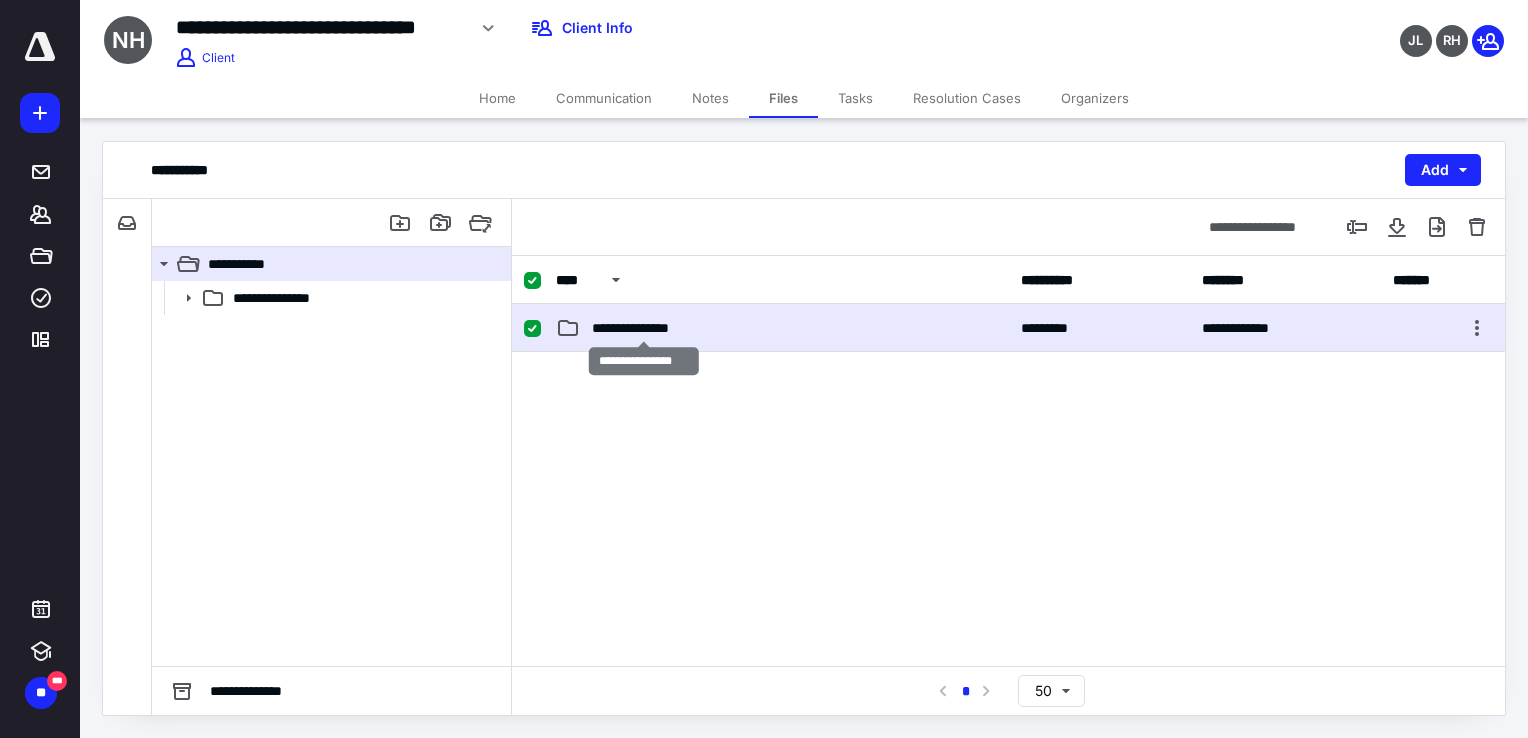 checkbox on "false" 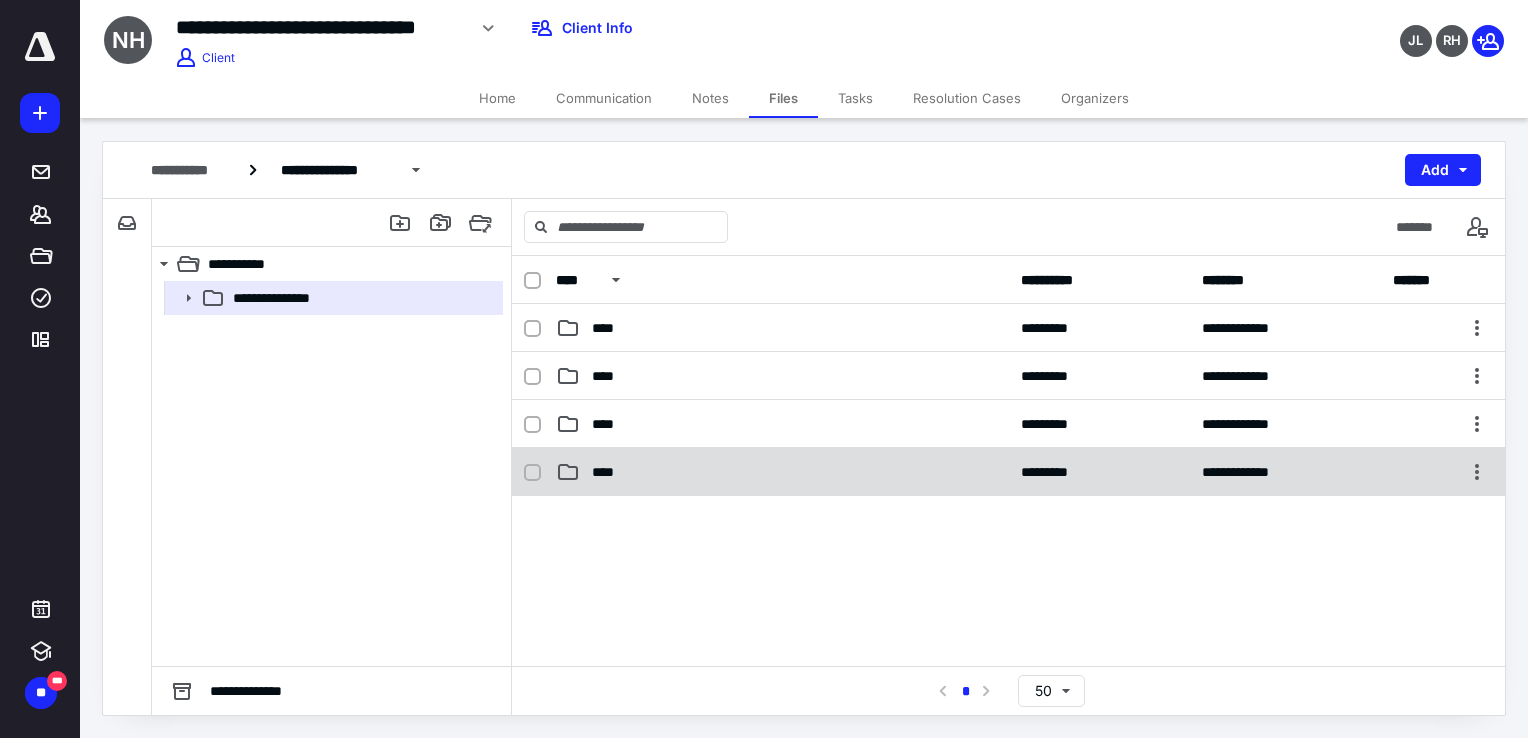 click on "**********" at bounding box center [1008, 472] 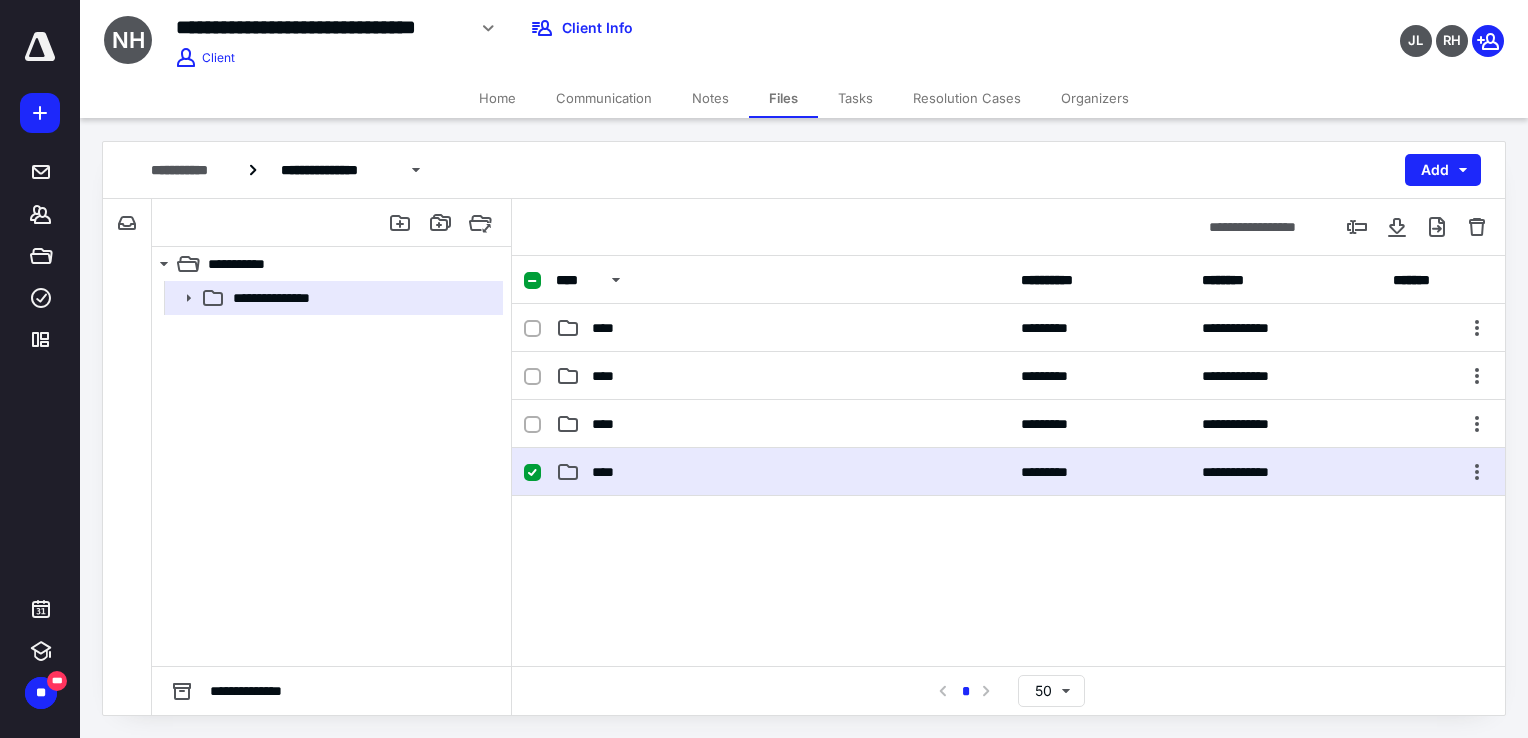 click on "**********" at bounding box center (1008, 472) 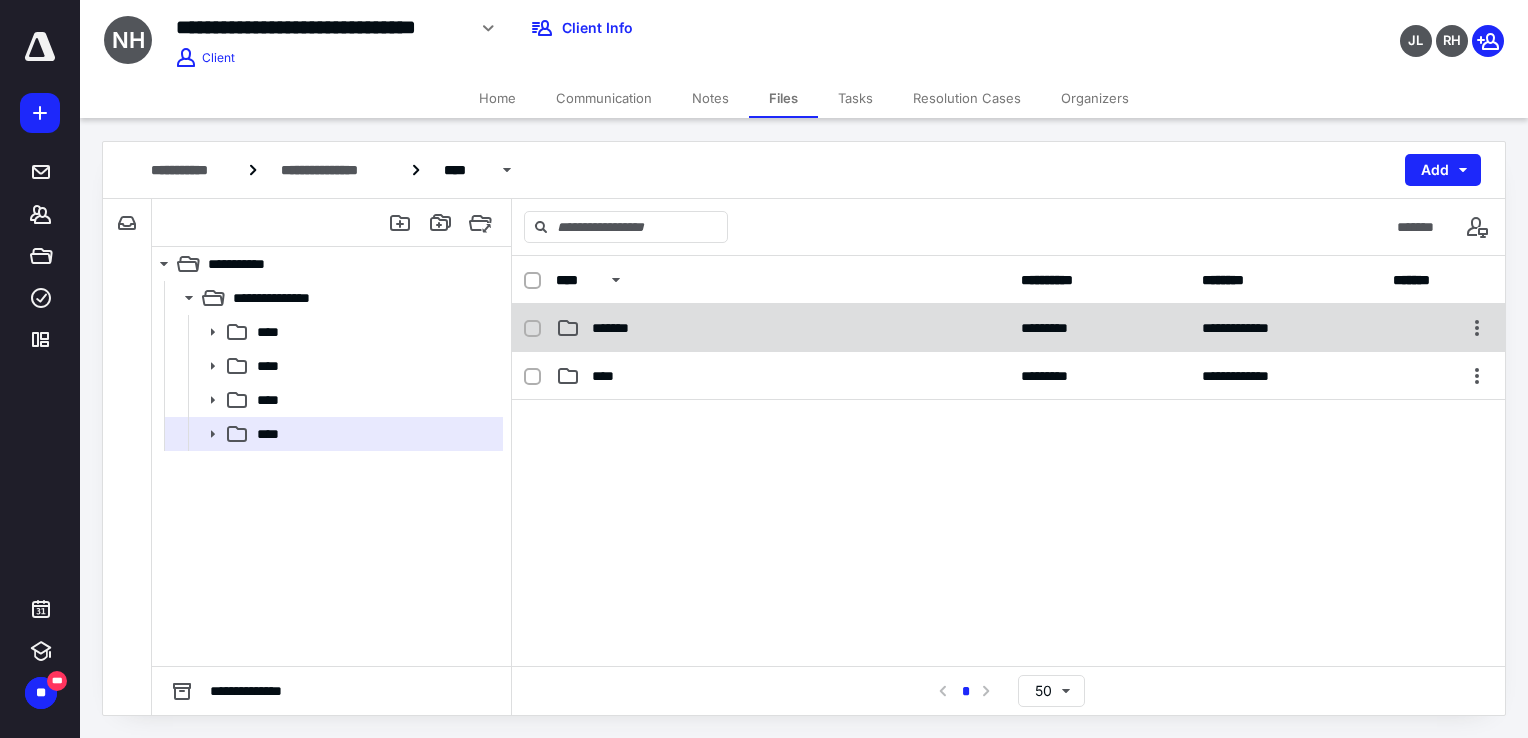click on "*******" at bounding box center (617, 328) 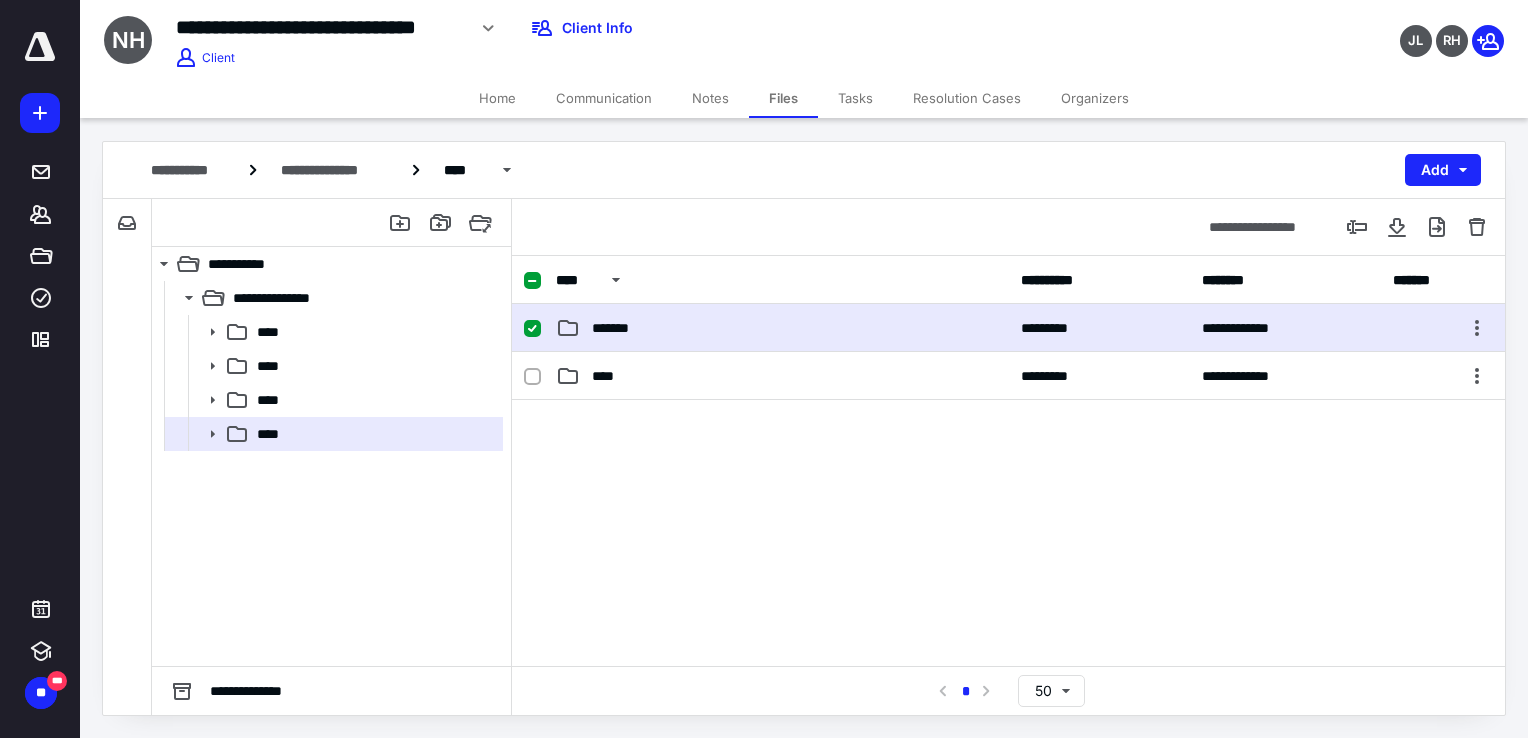 click on "*******" at bounding box center [617, 328] 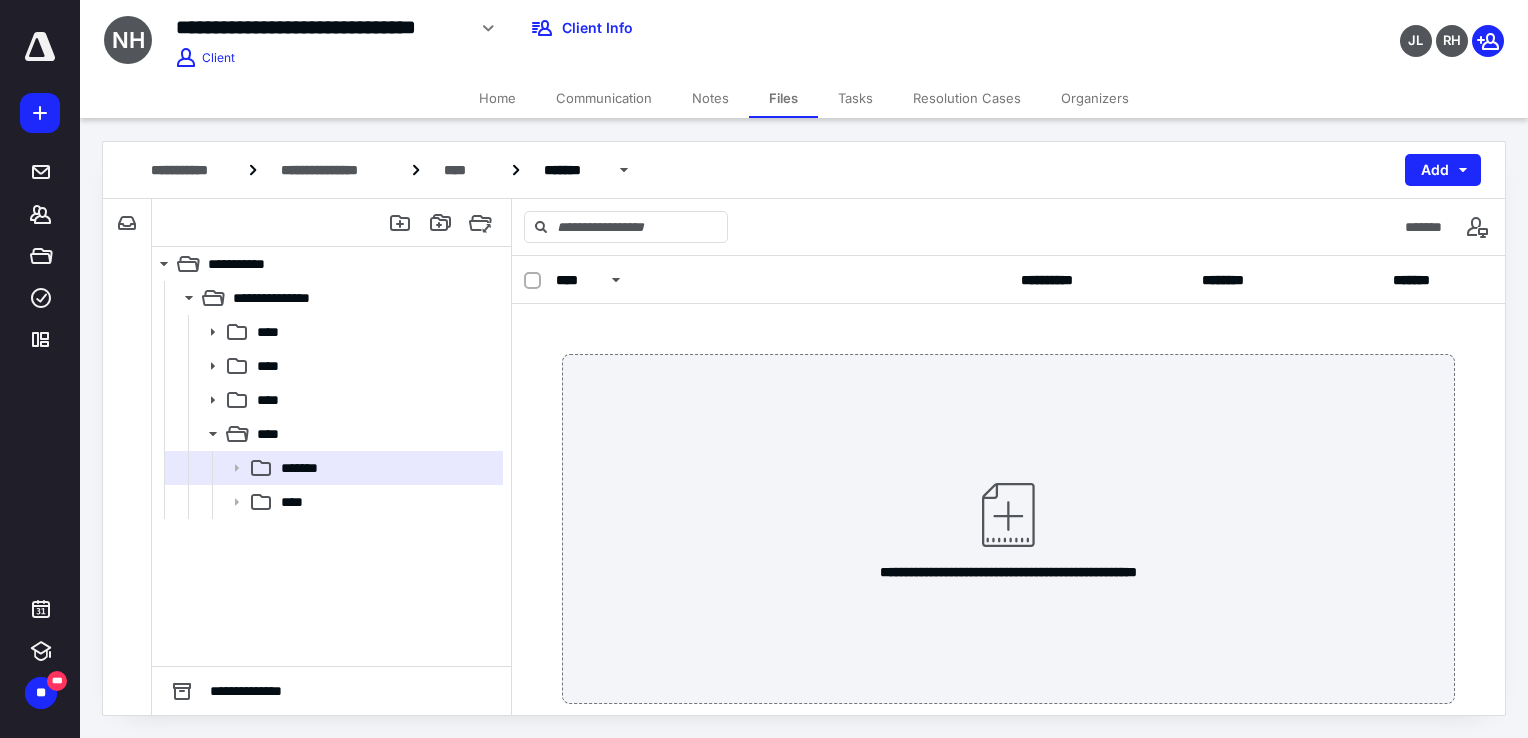 click on "Notes" at bounding box center (710, 98) 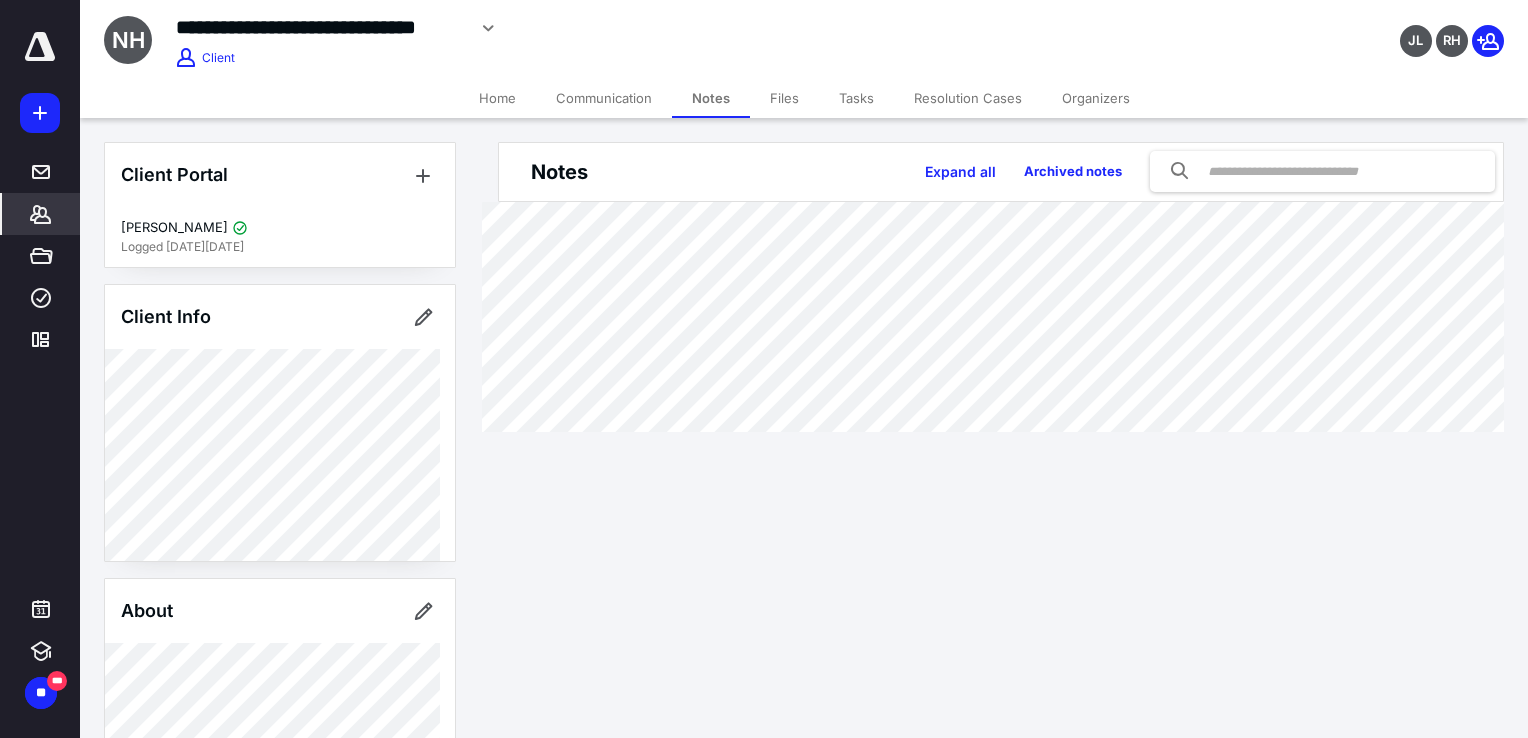 click on "Communication" at bounding box center [604, 98] 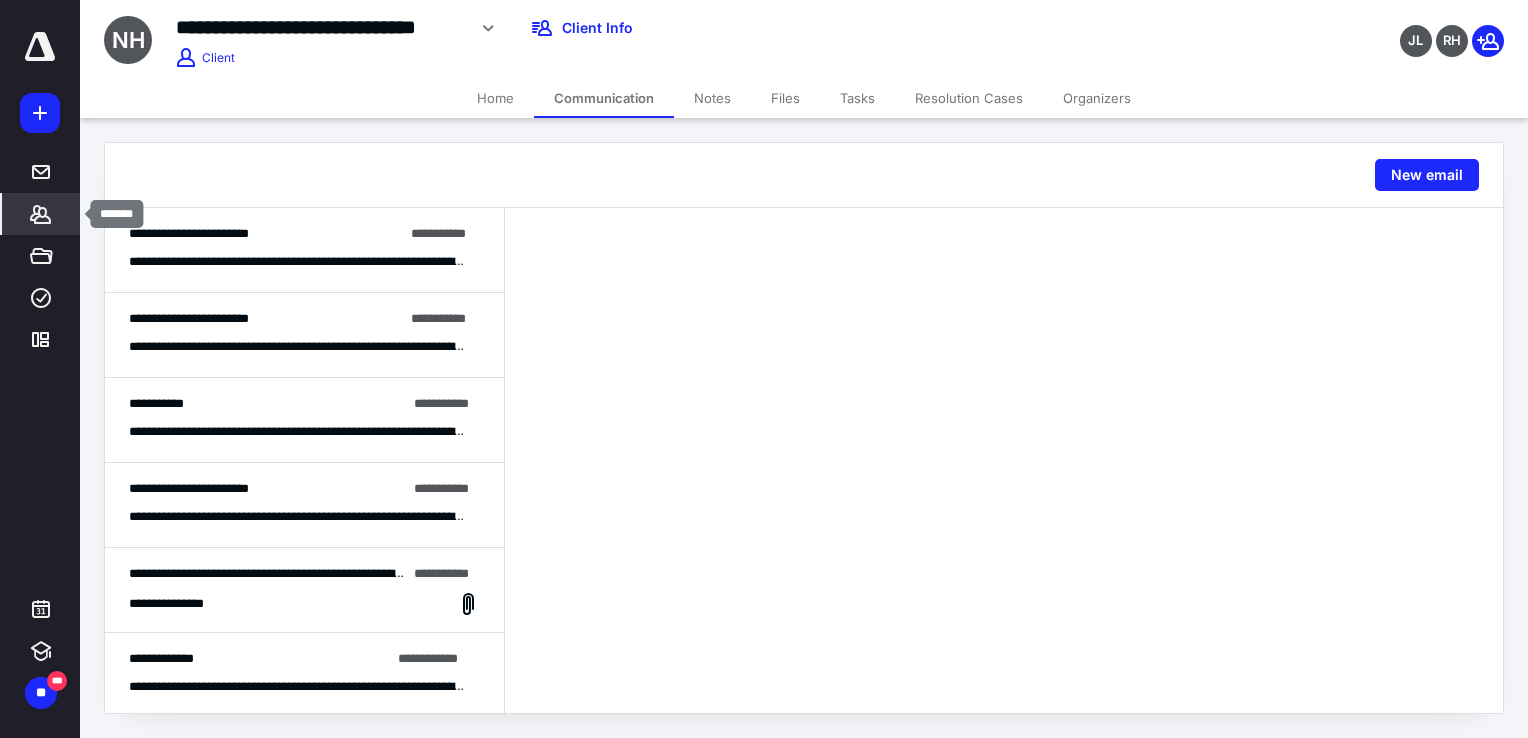 click 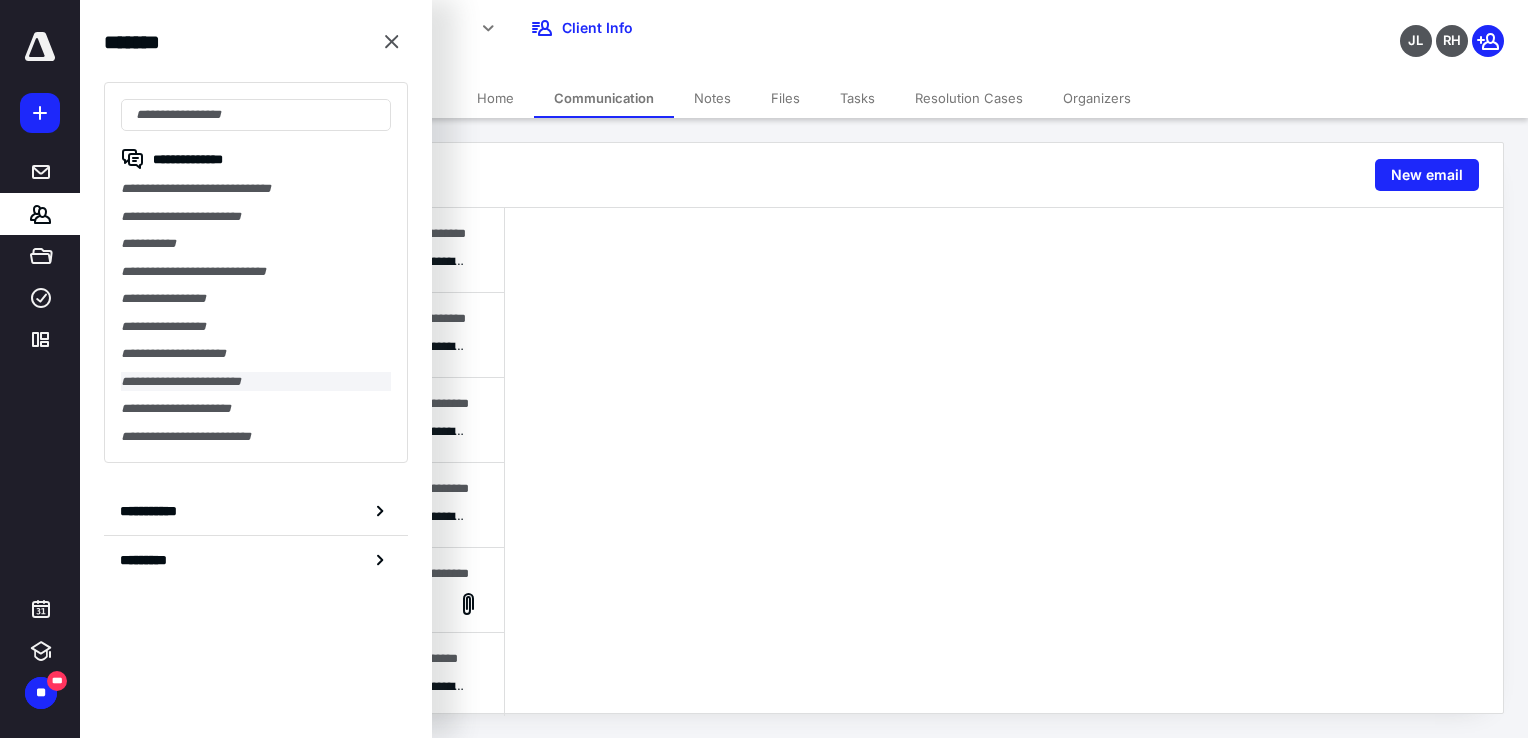 click on "**********" at bounding box center (256, 382) 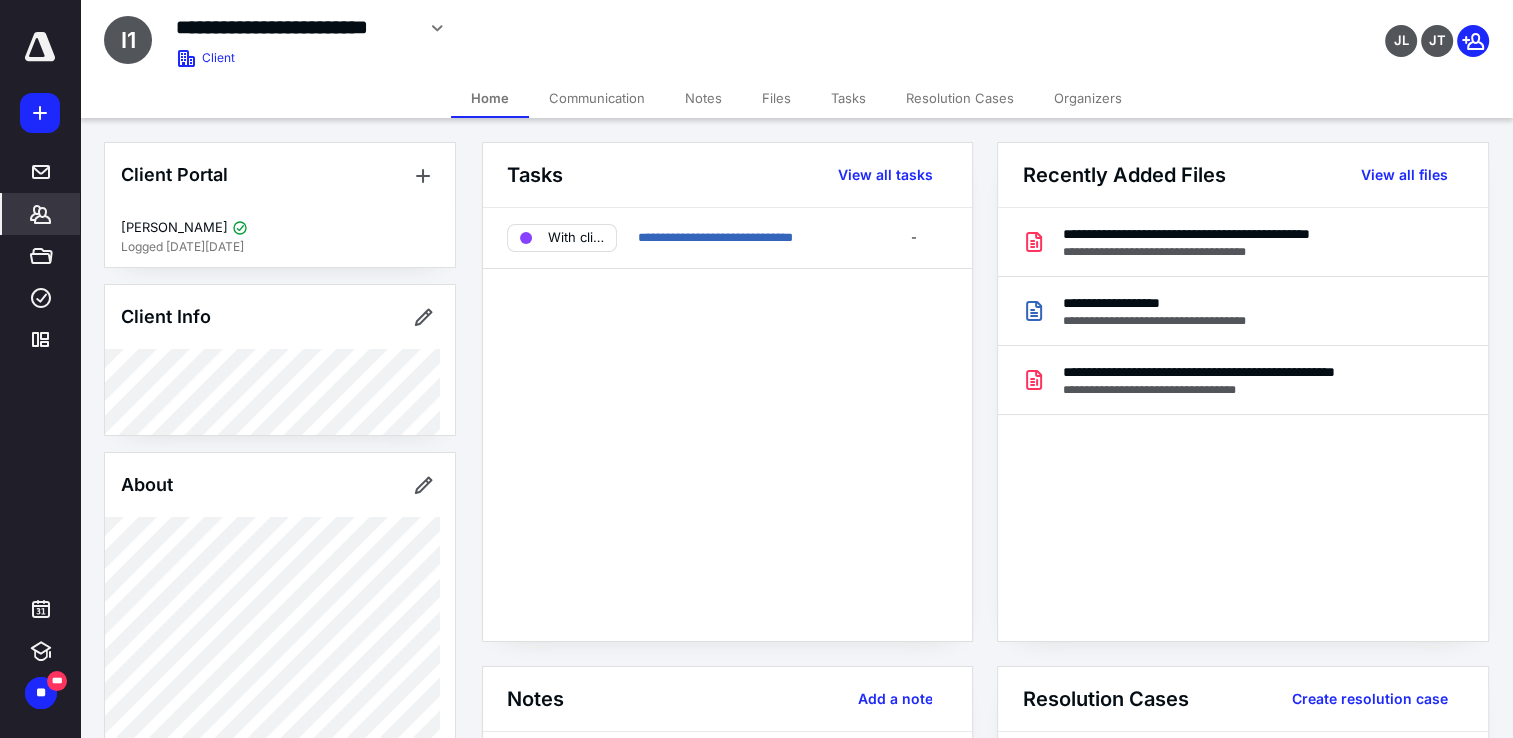click on "Files" at bounding box center [776, 98] 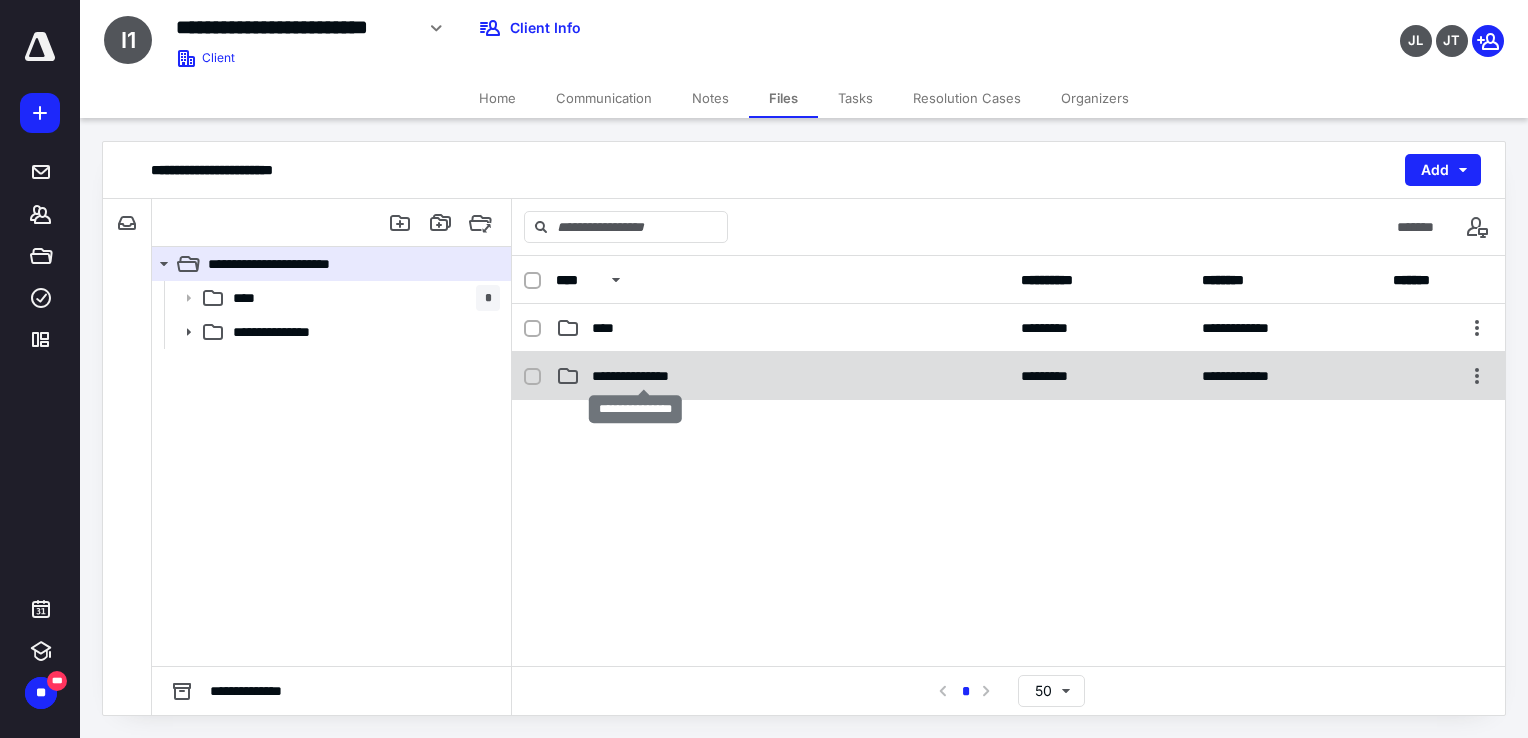 click on "**********" at bounding box center (644, 376) 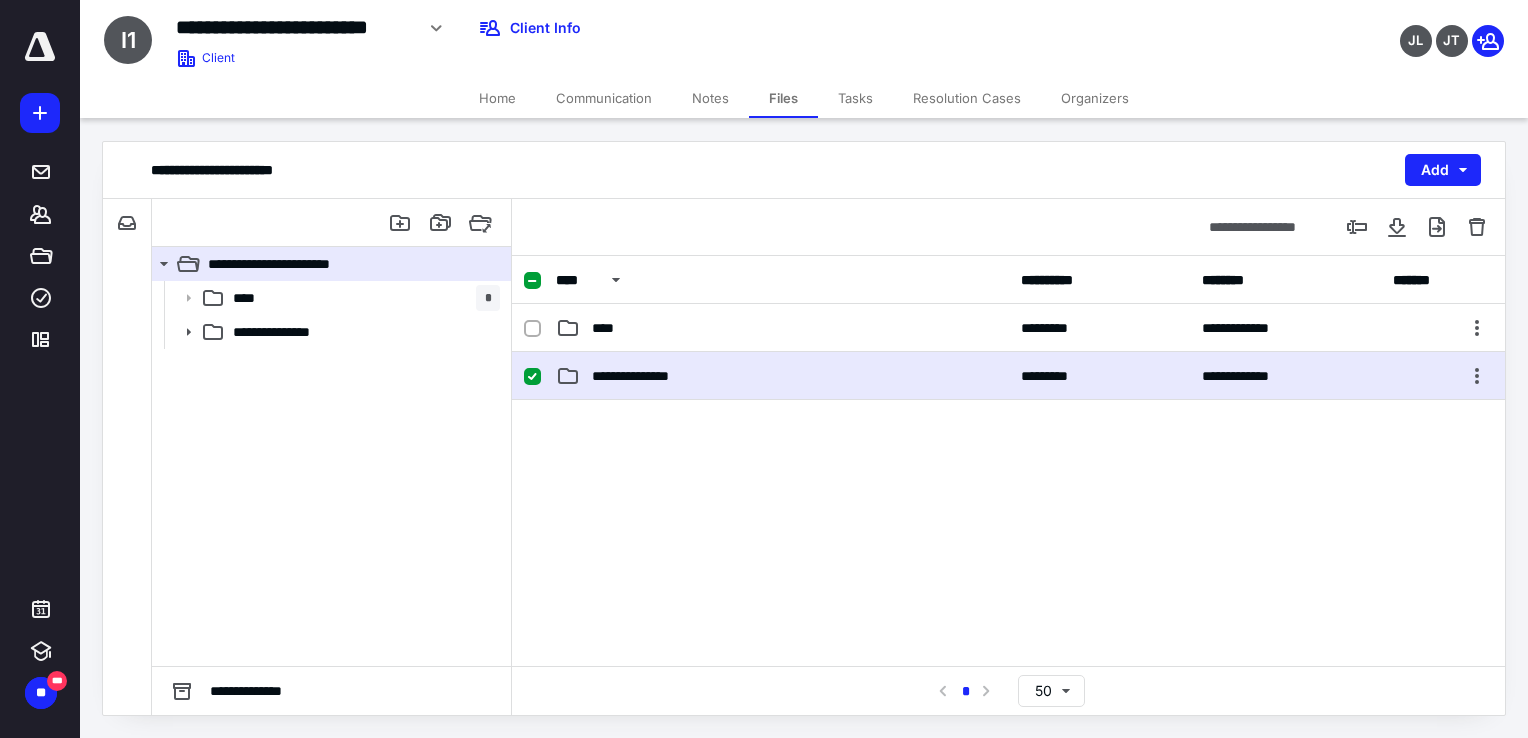 click on "**********" at bounding box center [782, 376] 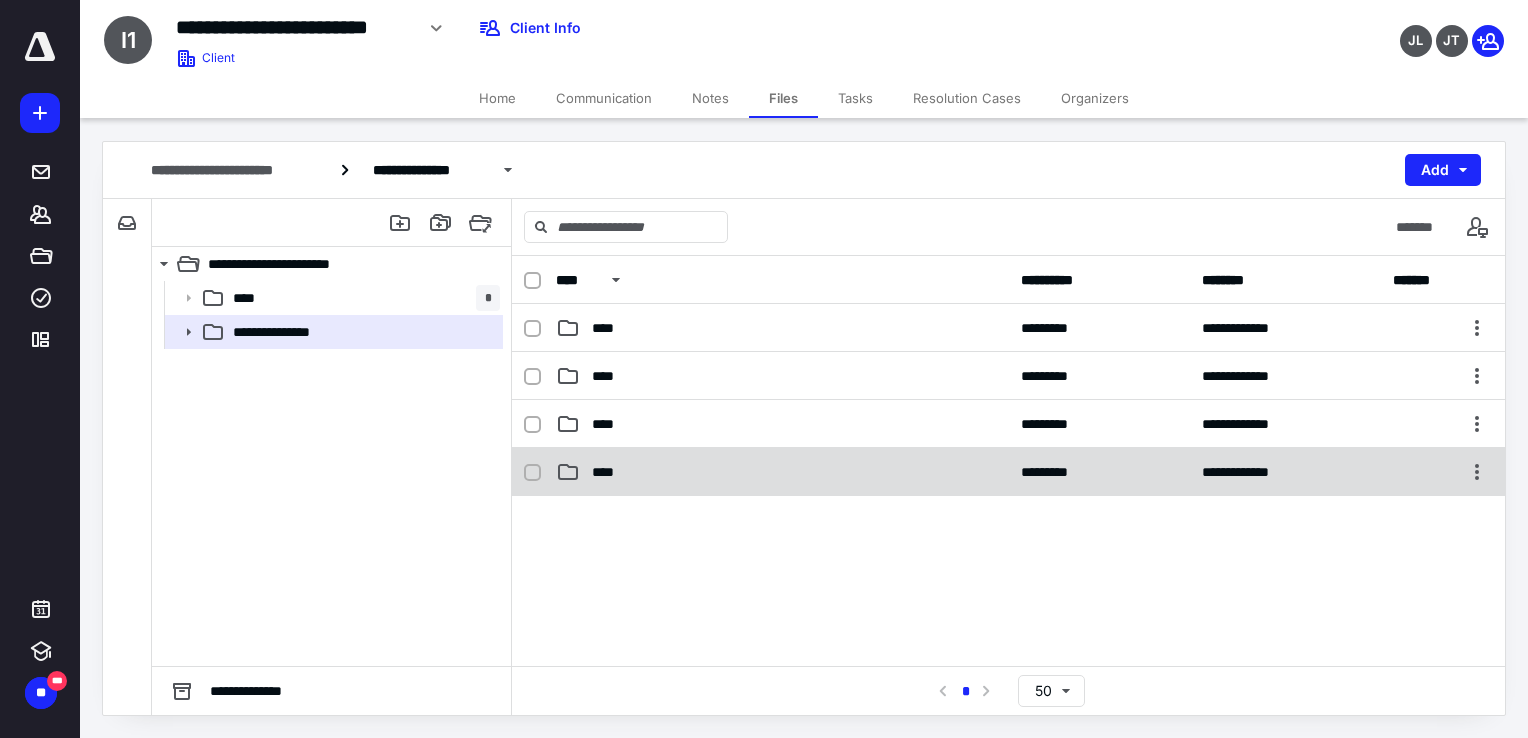 click on "**********" at bounding box center (1008, 472) 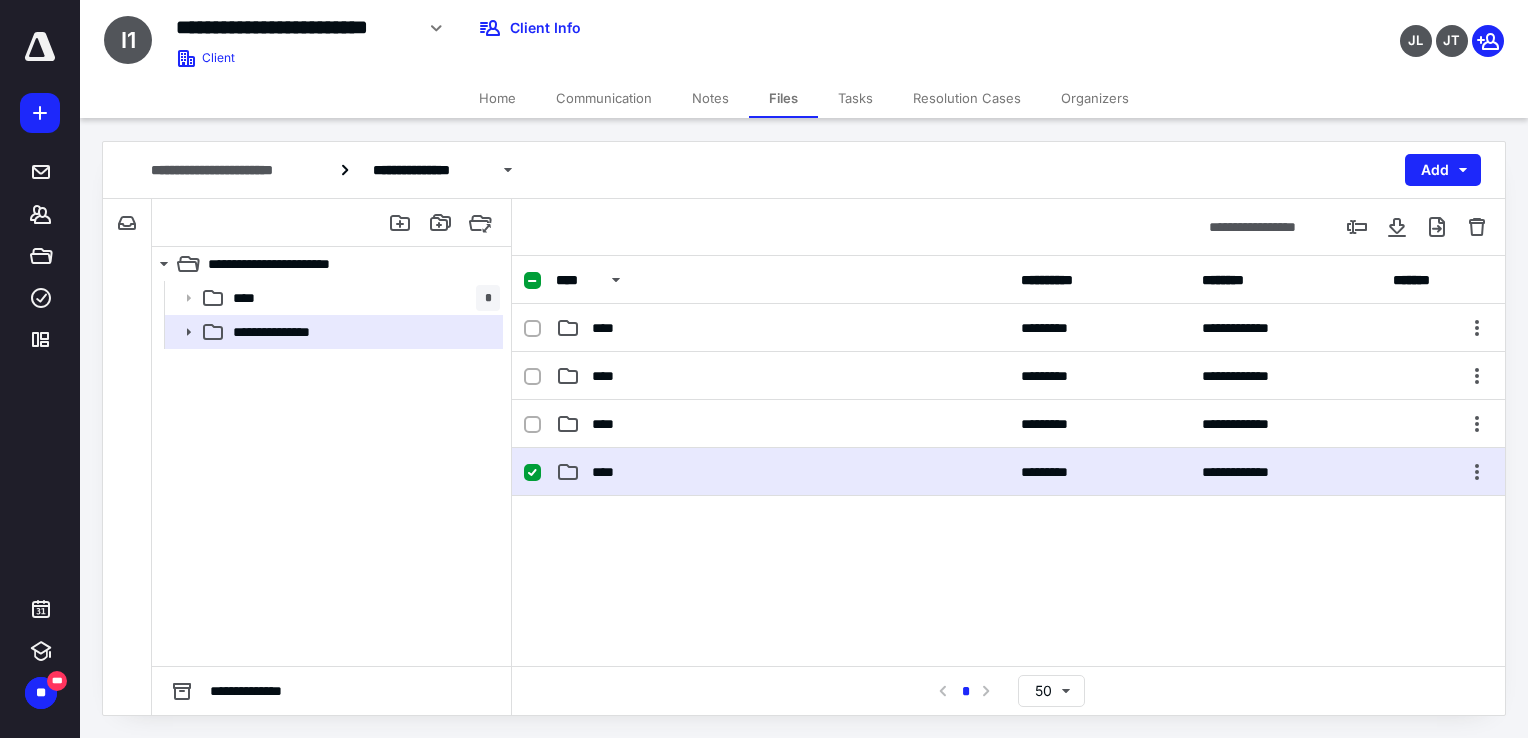 click on "**********" at bounding box center (1008, 472) 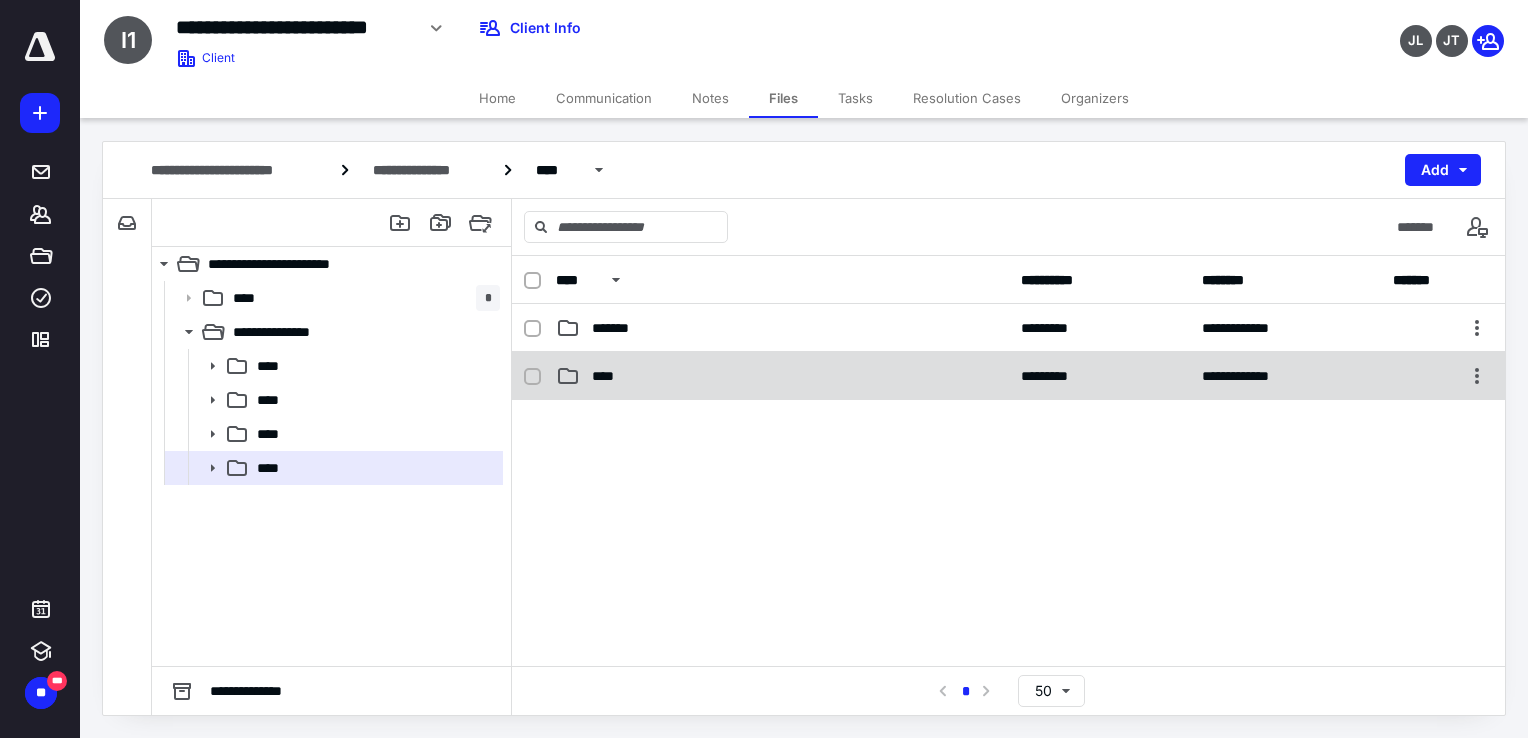 click on "****" at bounding box center [607, 376] 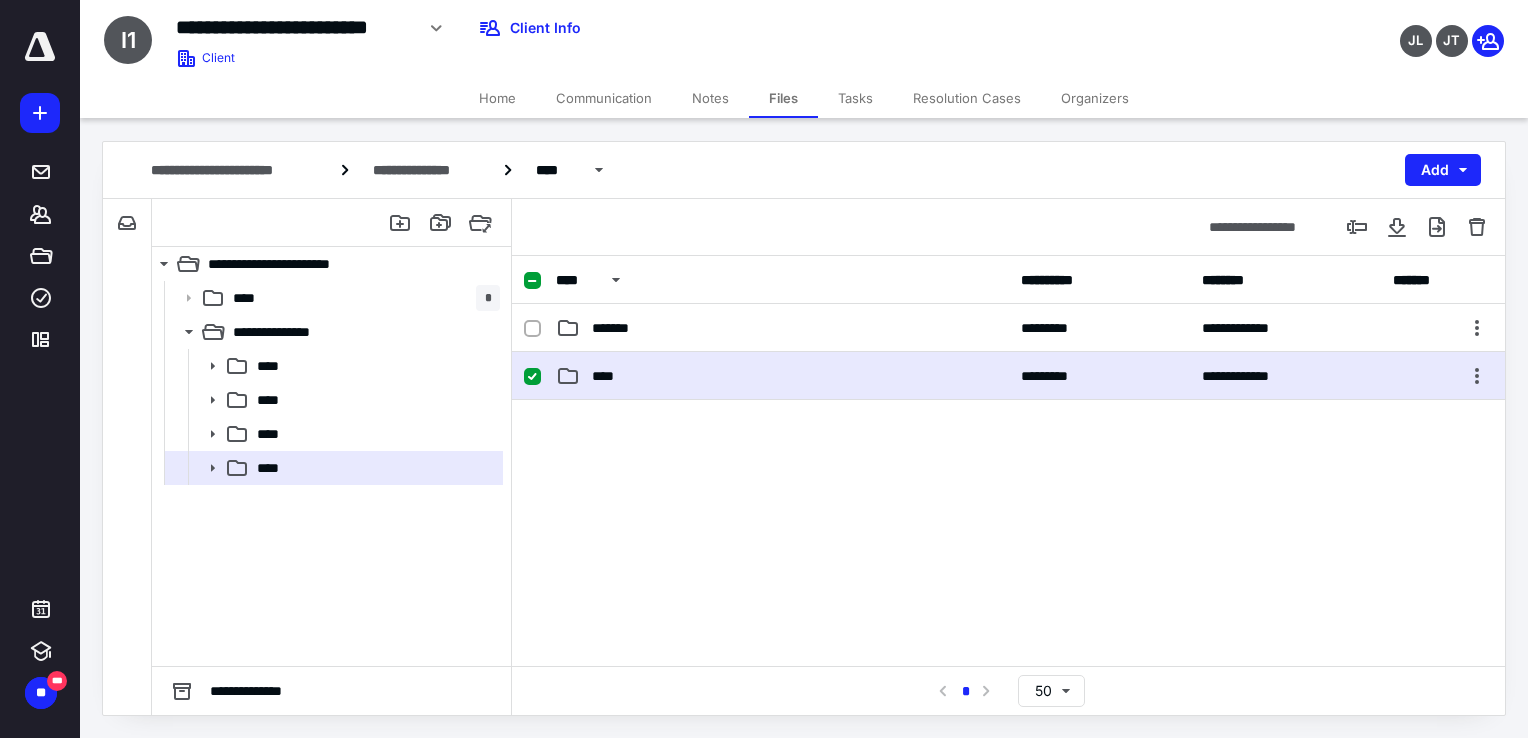 click on "****" at bounding box center [607, 376] 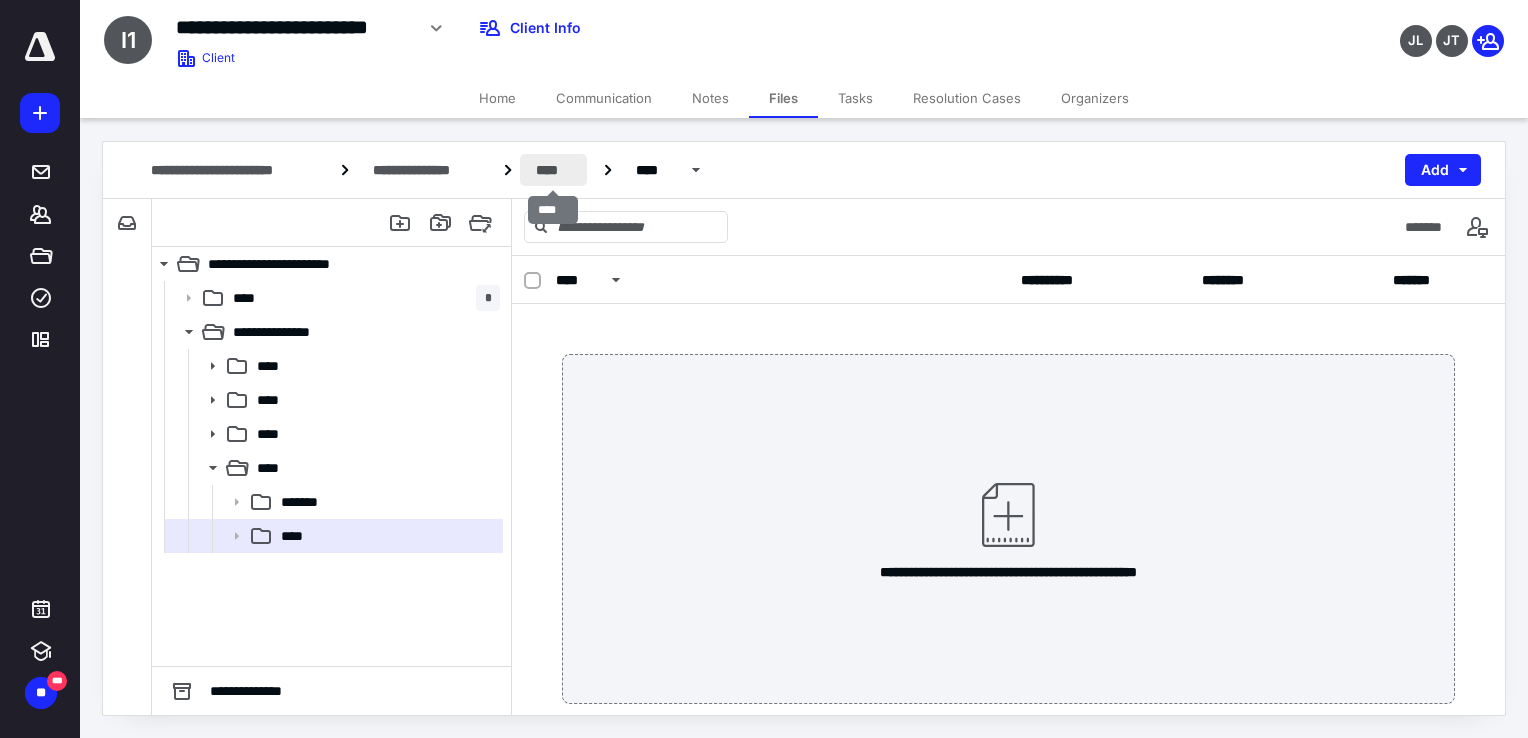 click on "****" at bounding box center (554, 170) 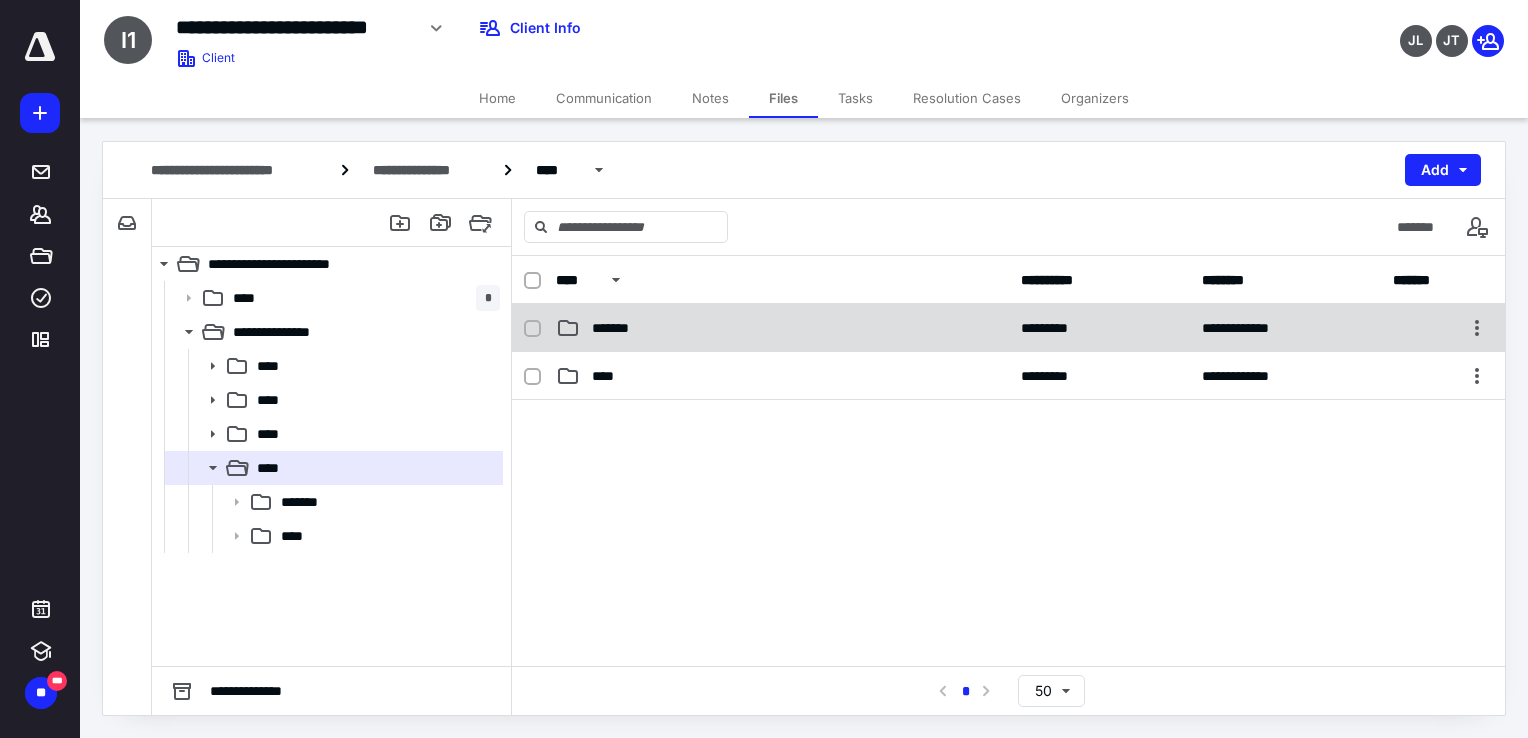 click on "**********" at bounding box center [1008, 328] 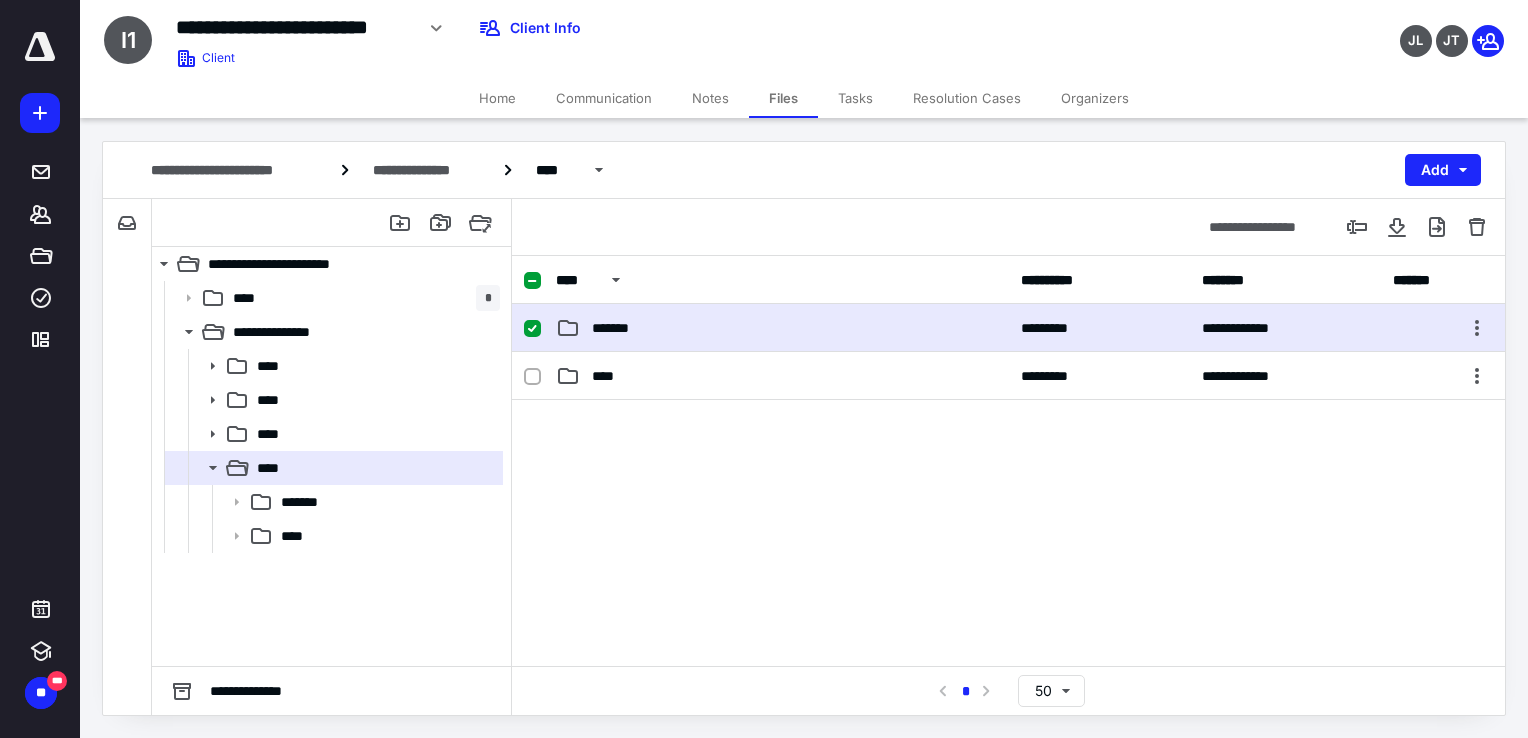 click on "**********" at bounding box center (1008, 328) 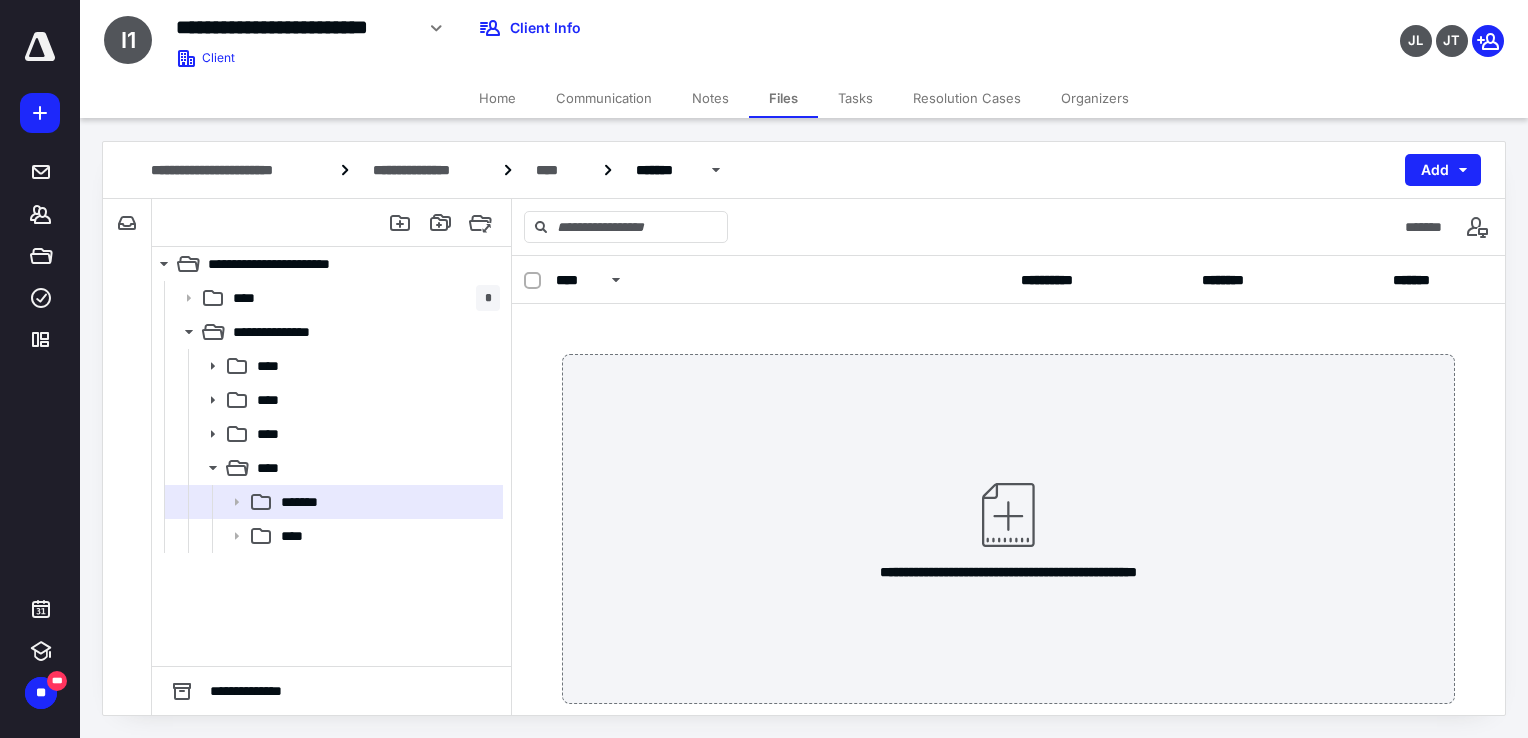 click on "Notes" at bounding box center (710, 98) 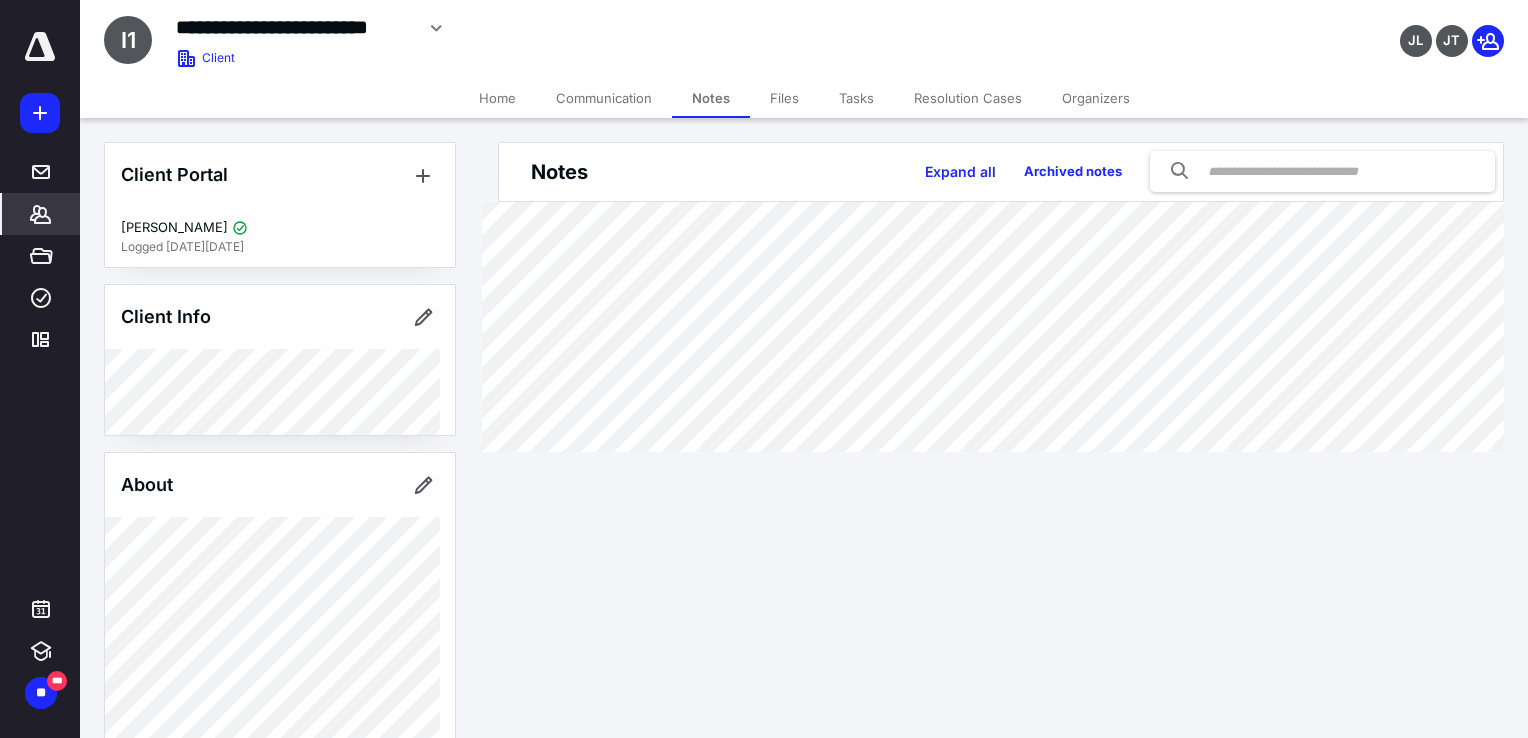 click on "Files" at bounding box center (784, 98) 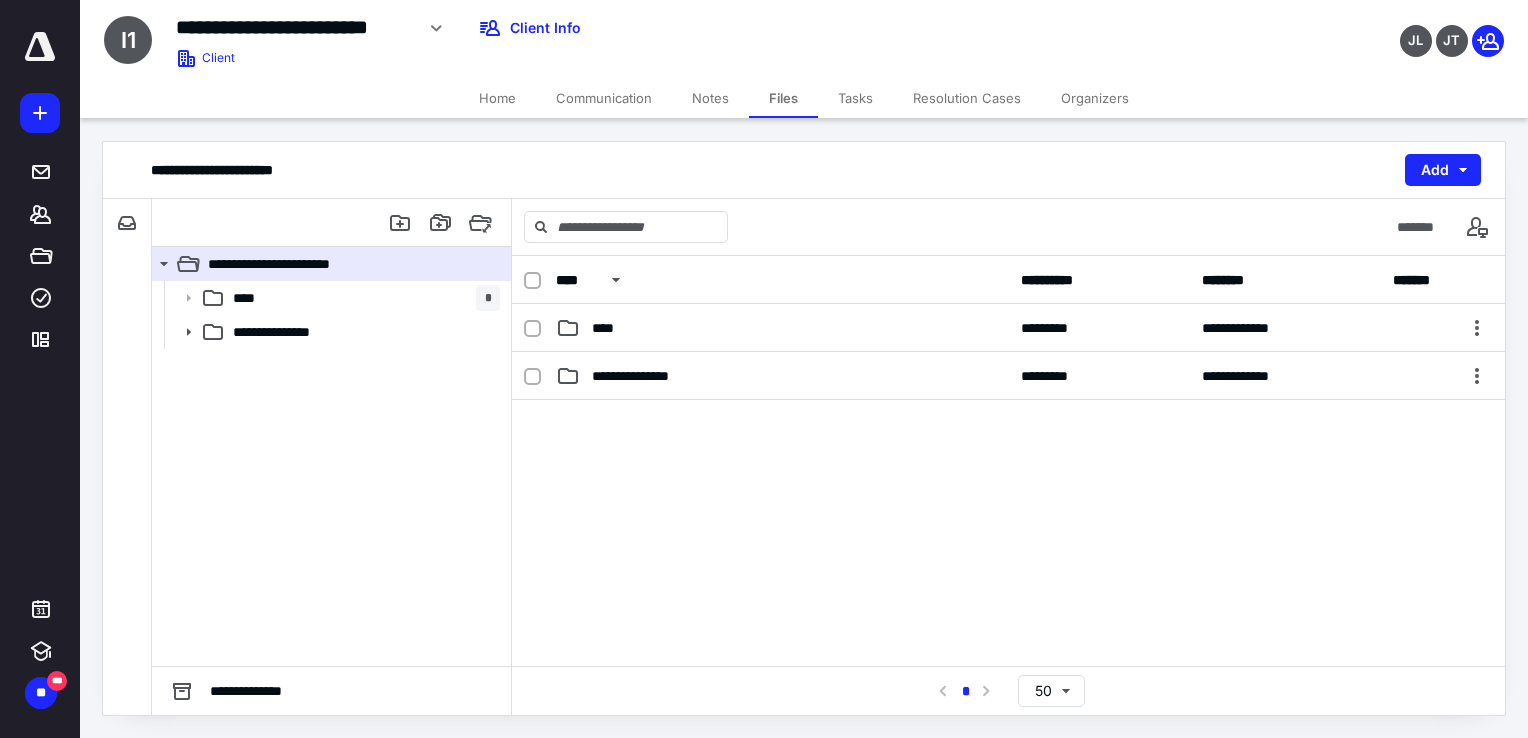 click on "Tasks" at bounding box center (855, 98) 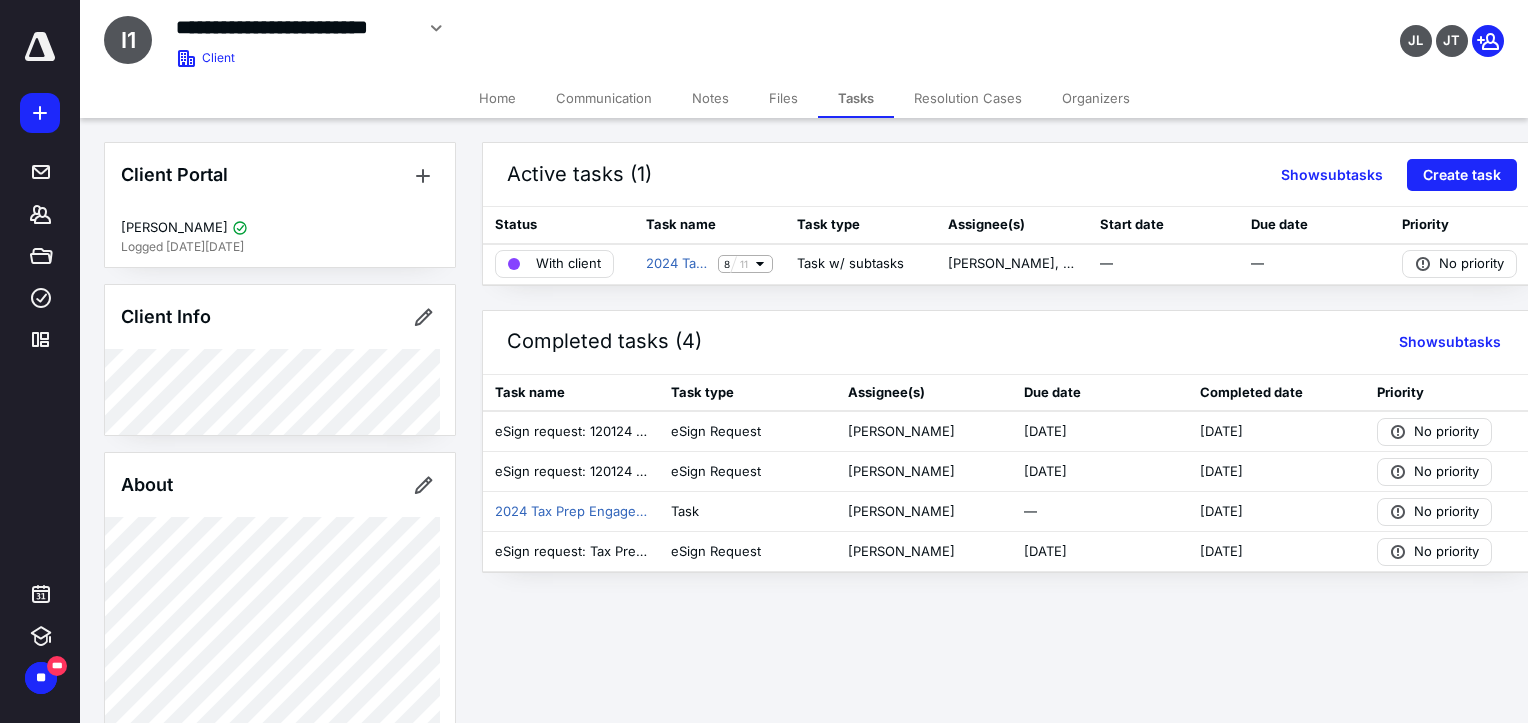click on "Notes" at bounding box center (710, 98) 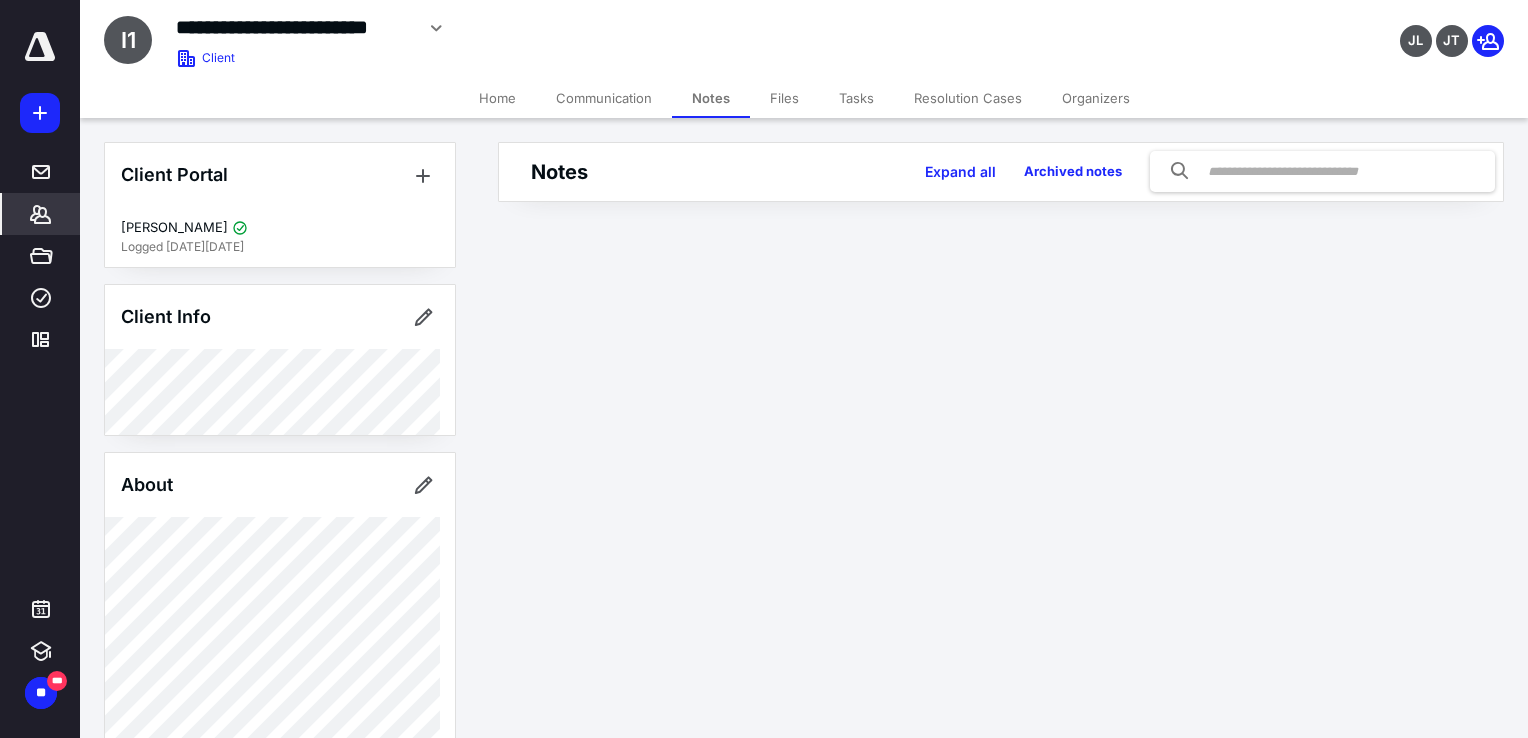 click on "Communication" at bounding box center [604, 98] 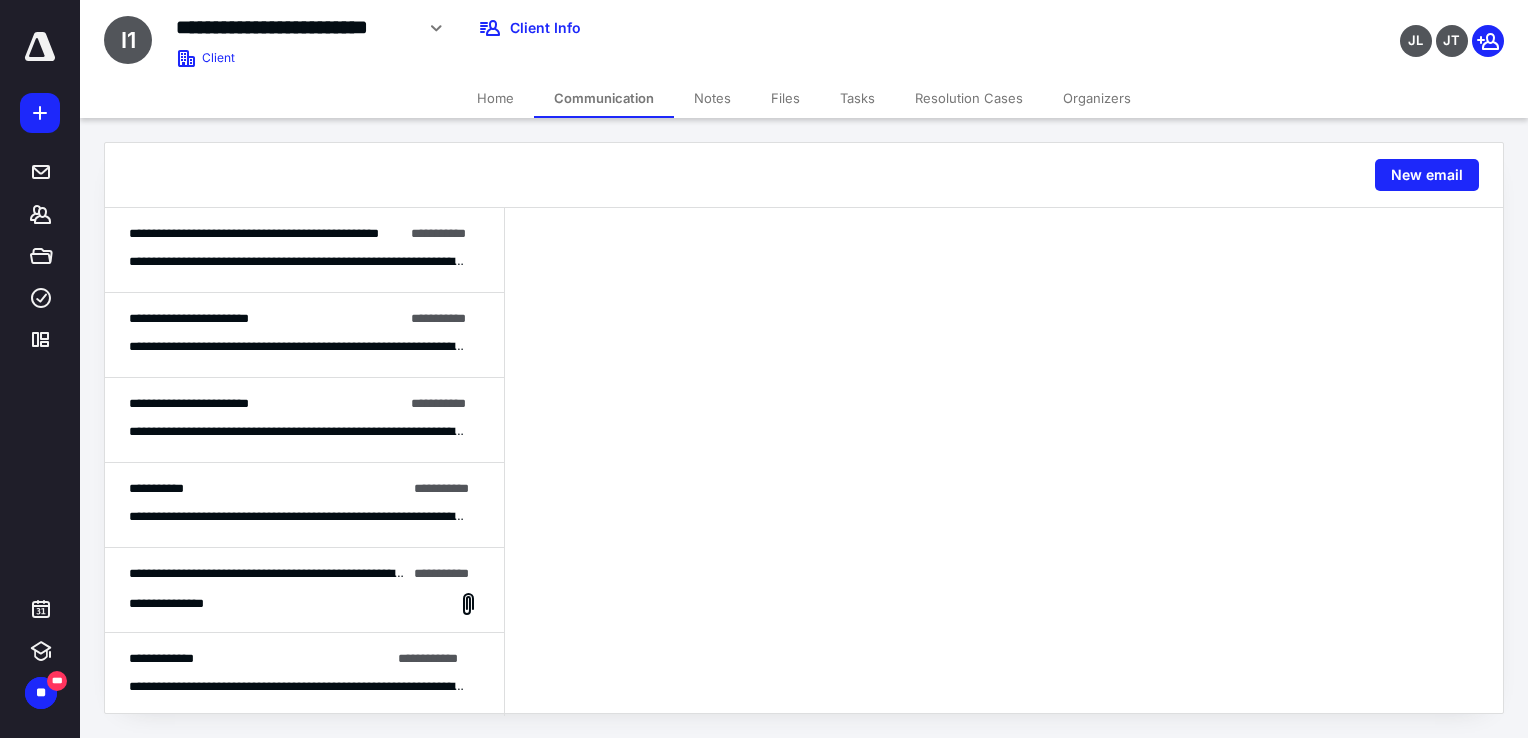 click on "**********" at bounding box center [297, 262] 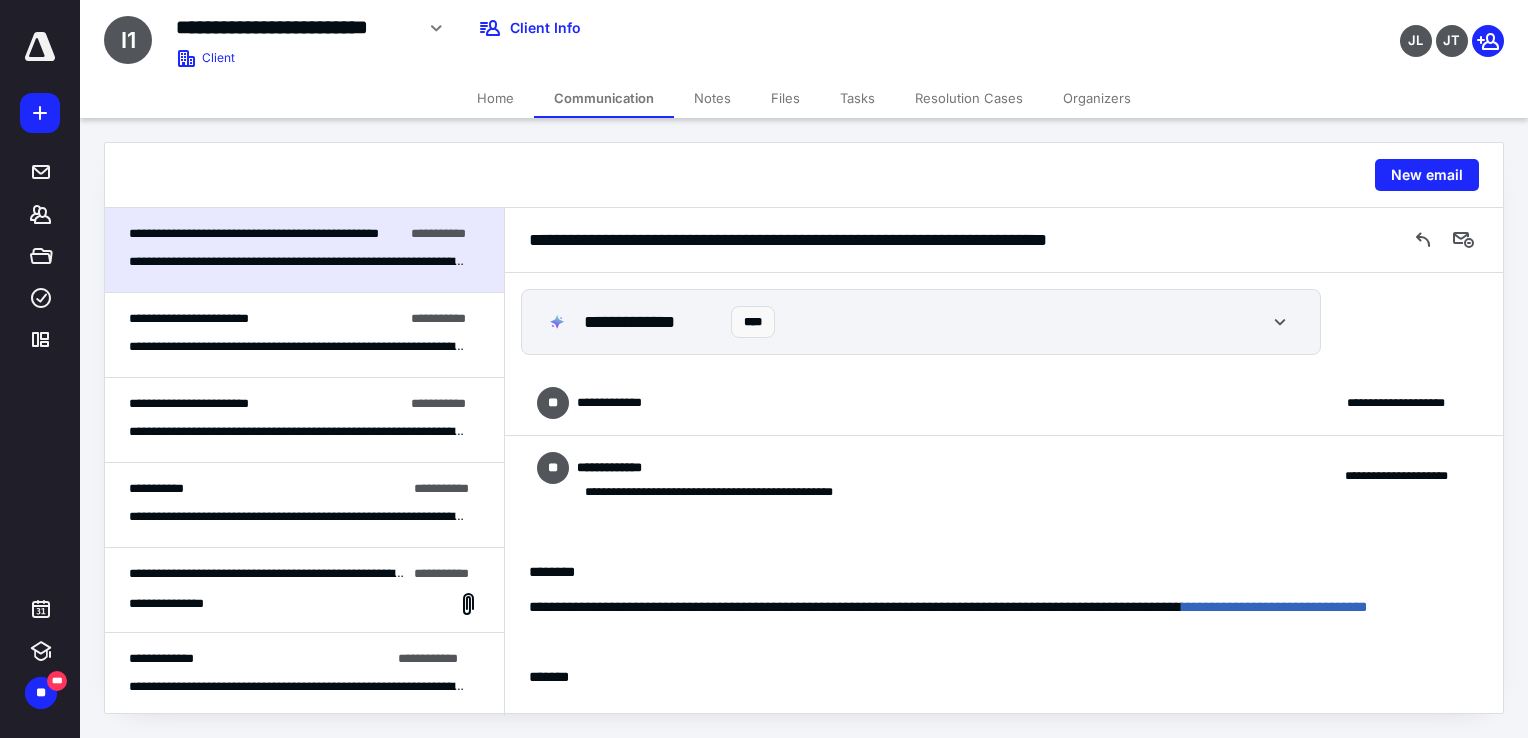 scroll, scrollTop: 4485, scrollLeft: 0, axis: vertical 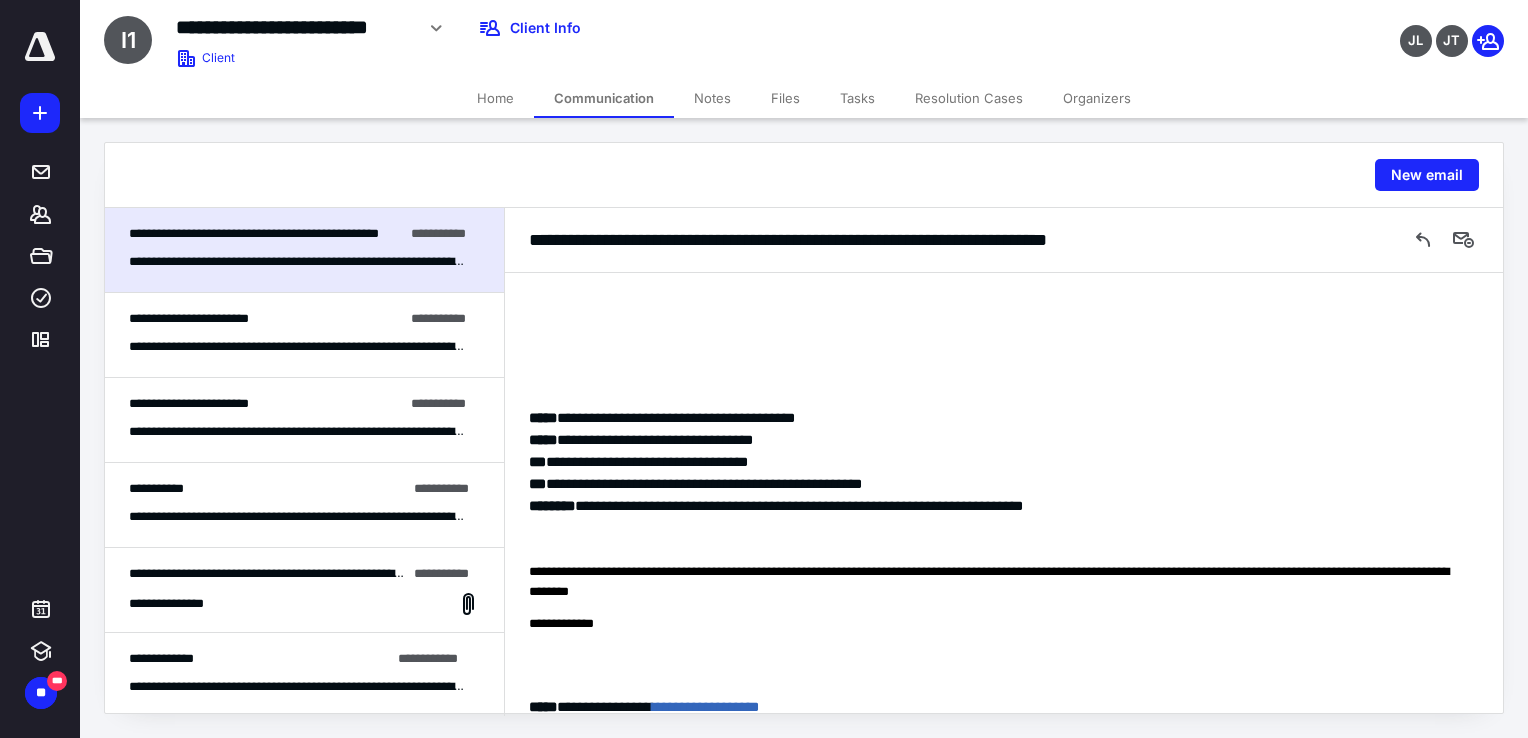 click on "**********" at bounding box center [304, 604] 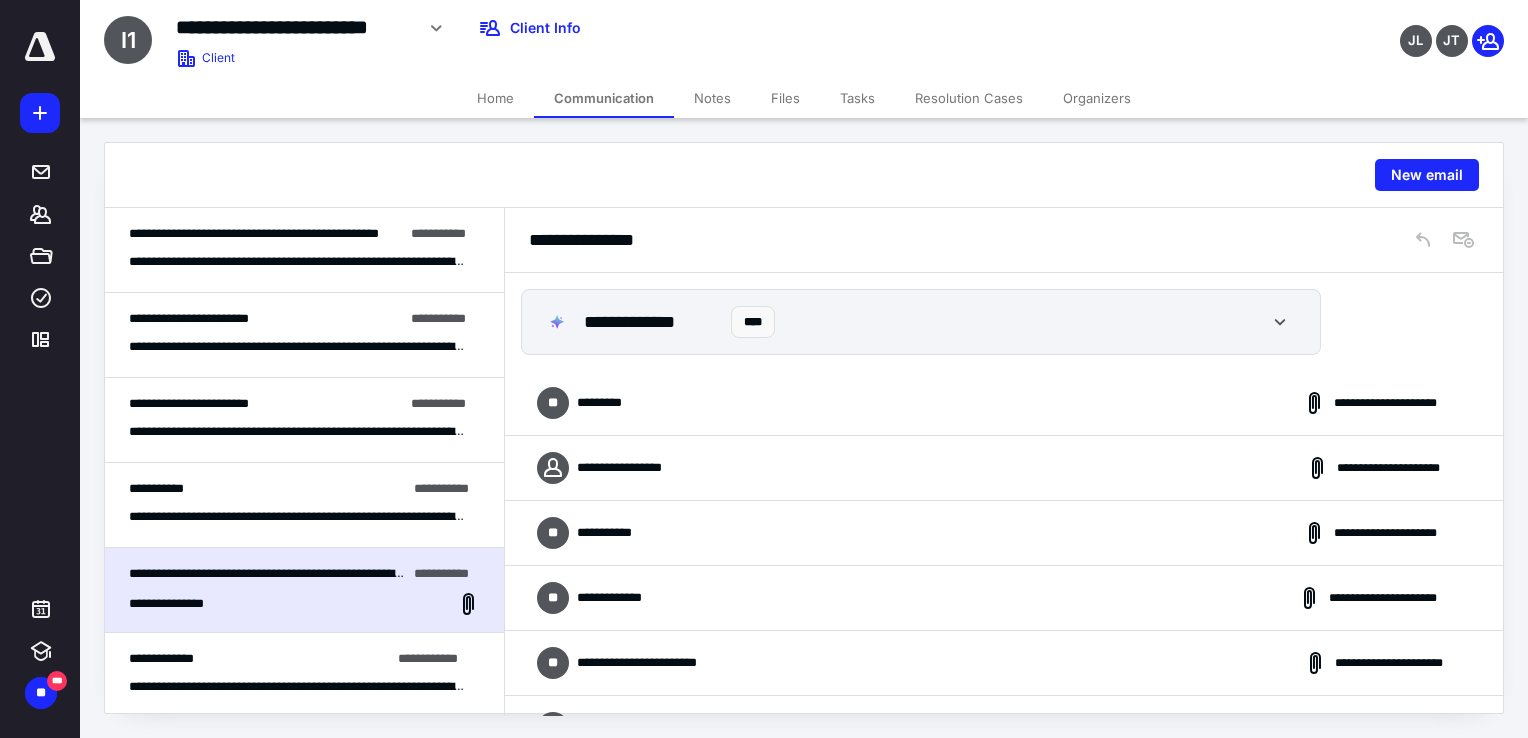 scroll, scrollTop: 9880, scrollLeft: 0, axis: vertical 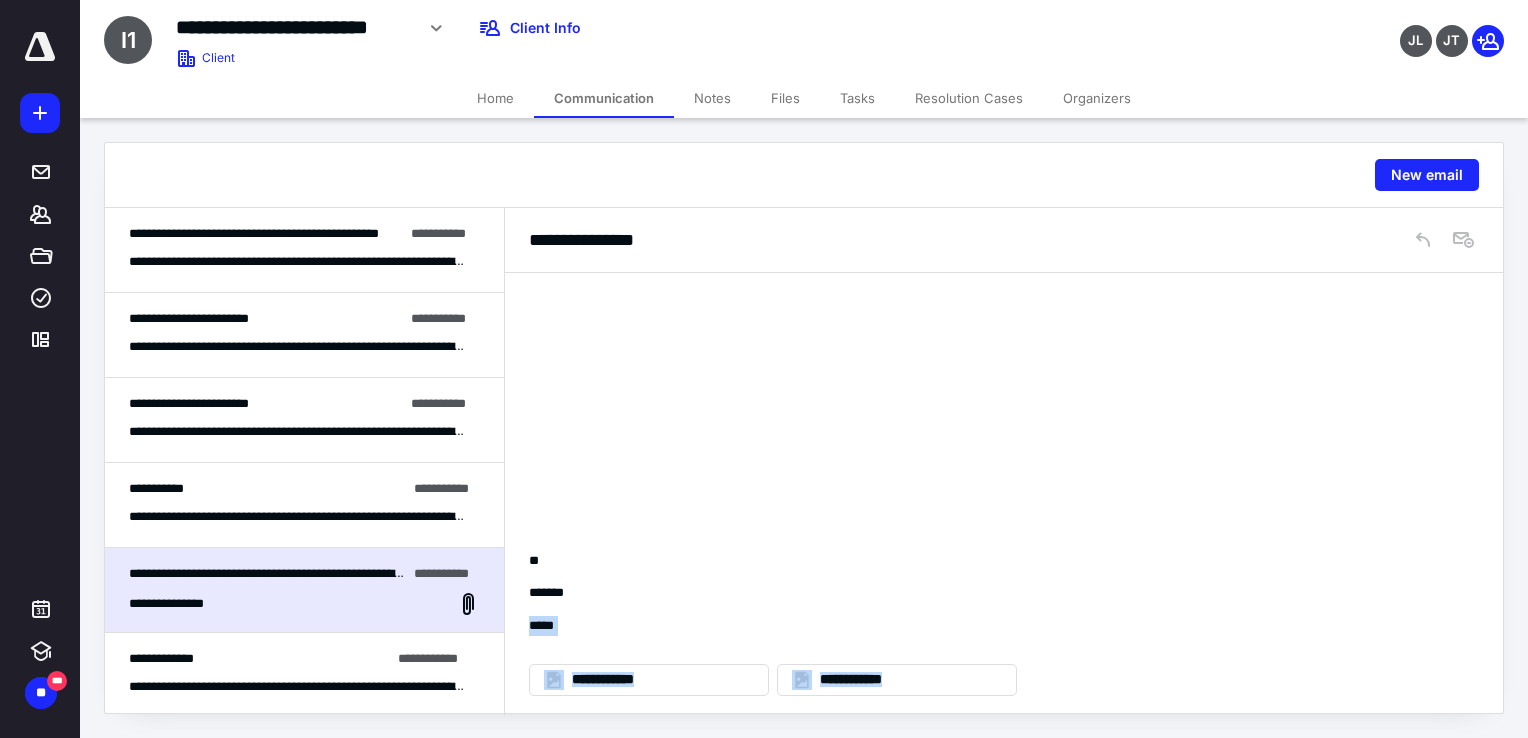 drag, startPoint x: 1504, startPoint y: 686, endPoint x: 1496, endPoint y: 582, distance: 104.307236 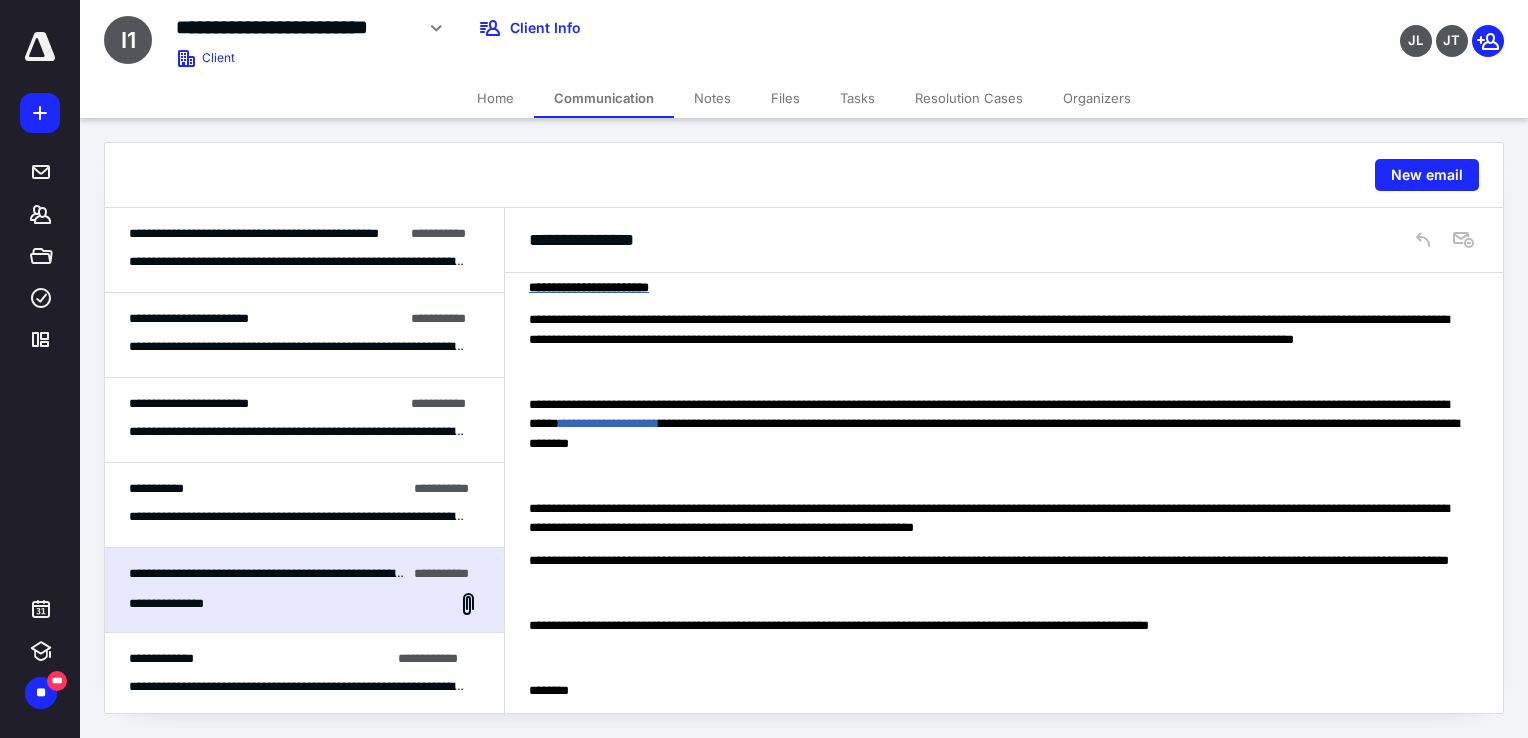 scroll, scrollTop: 5463, scrollLeft: 0, axis: vertical 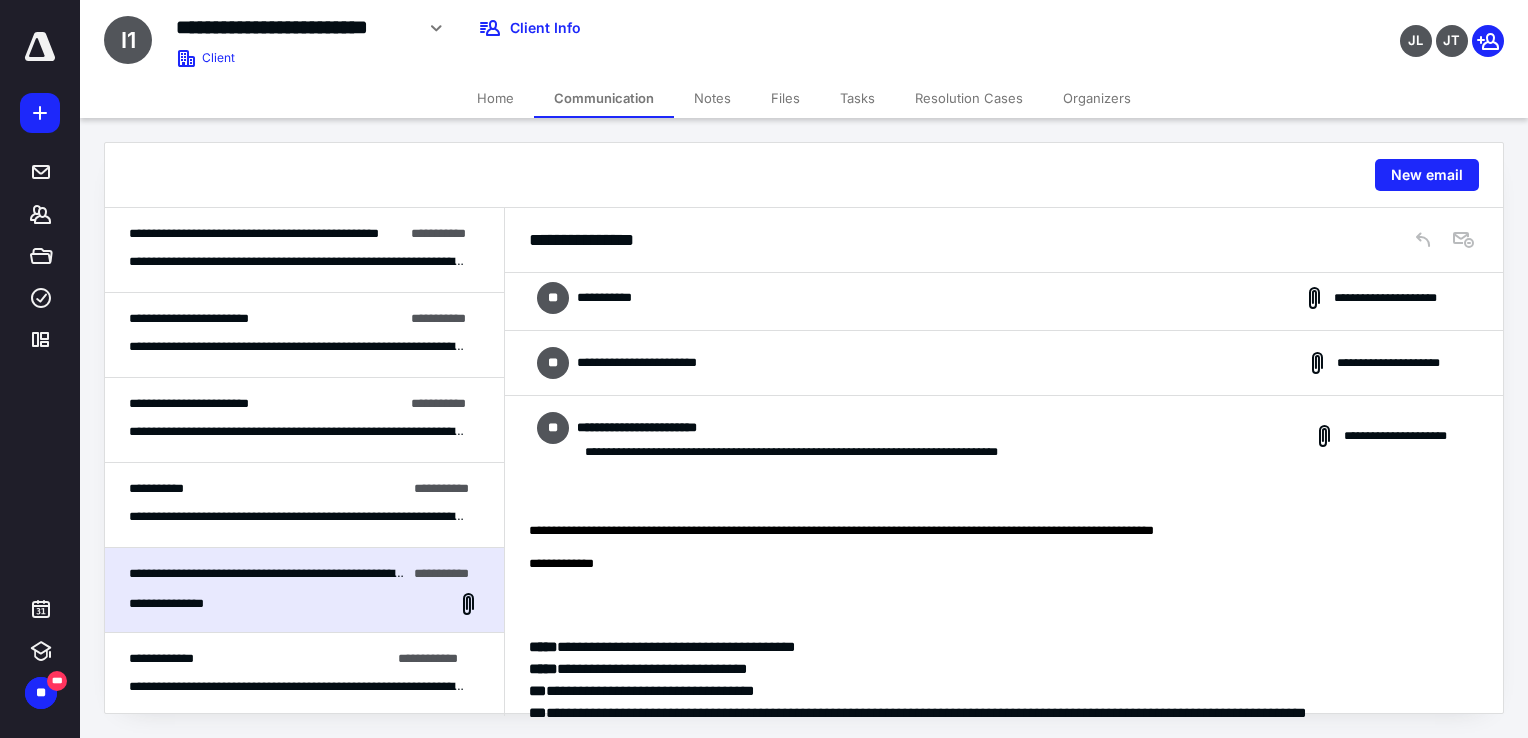 click on "**********" at bounding box center [1004, 298] 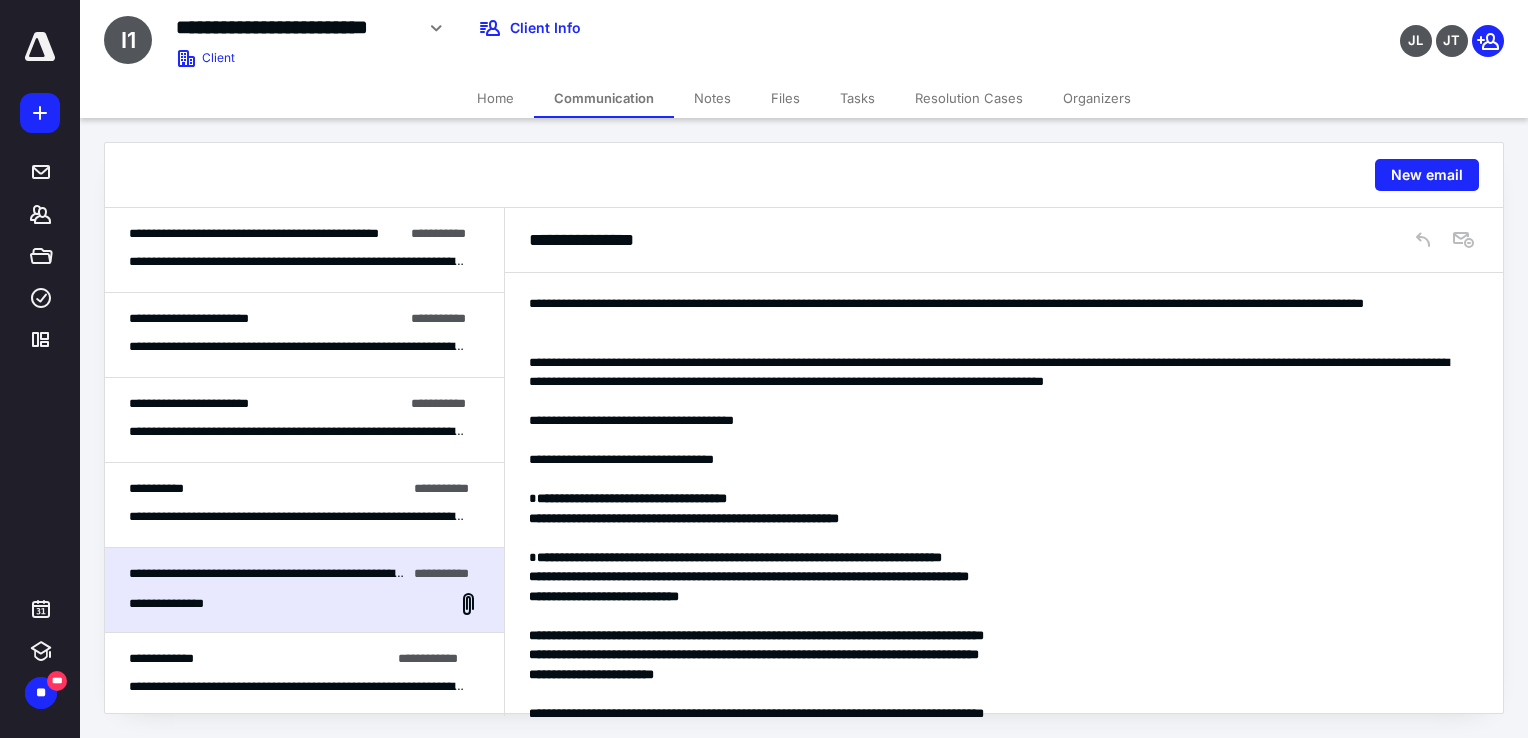 scroll, scrollTop: 1225, scrollLeft: 0, axis: vertical 